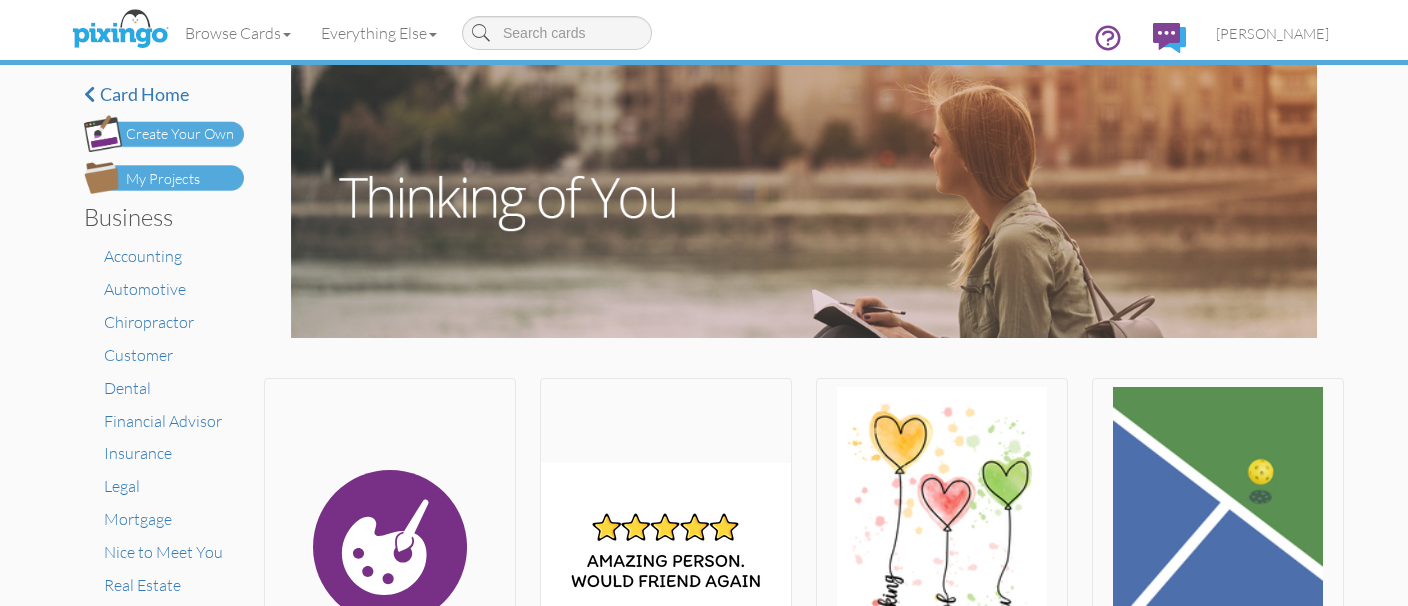 scroll, scrollTop: 0, scrollLeft: 0, axis: both 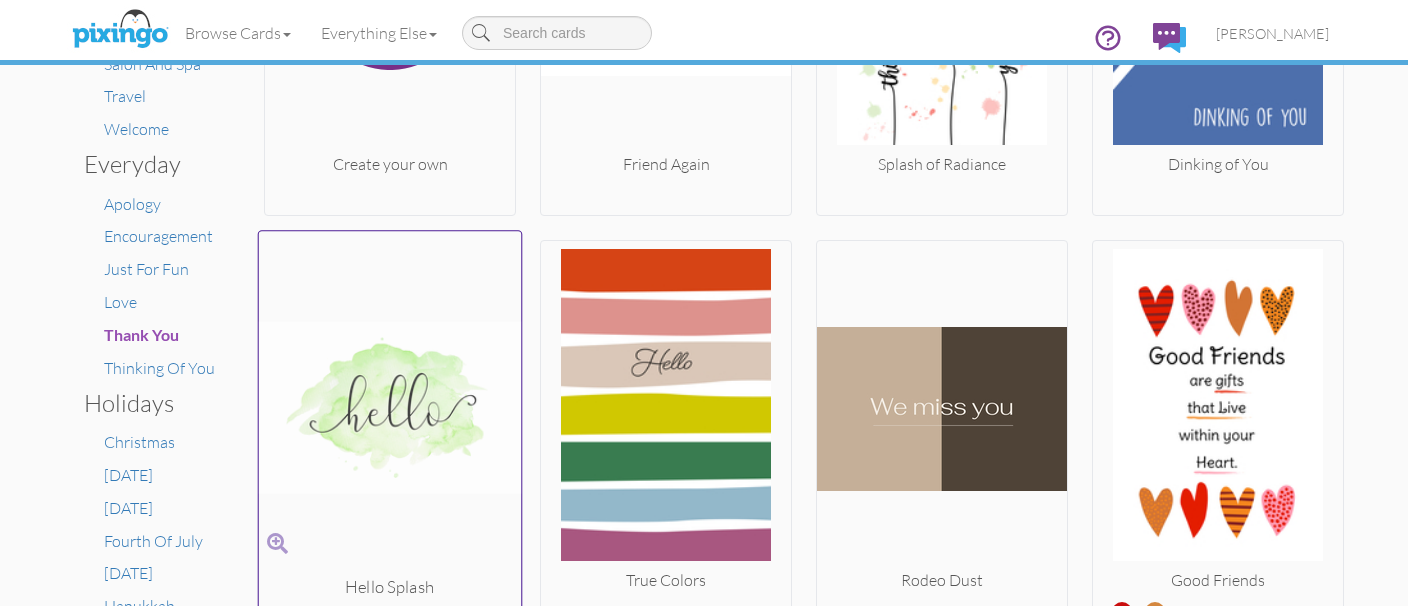 click at bounding box center (390, 408) 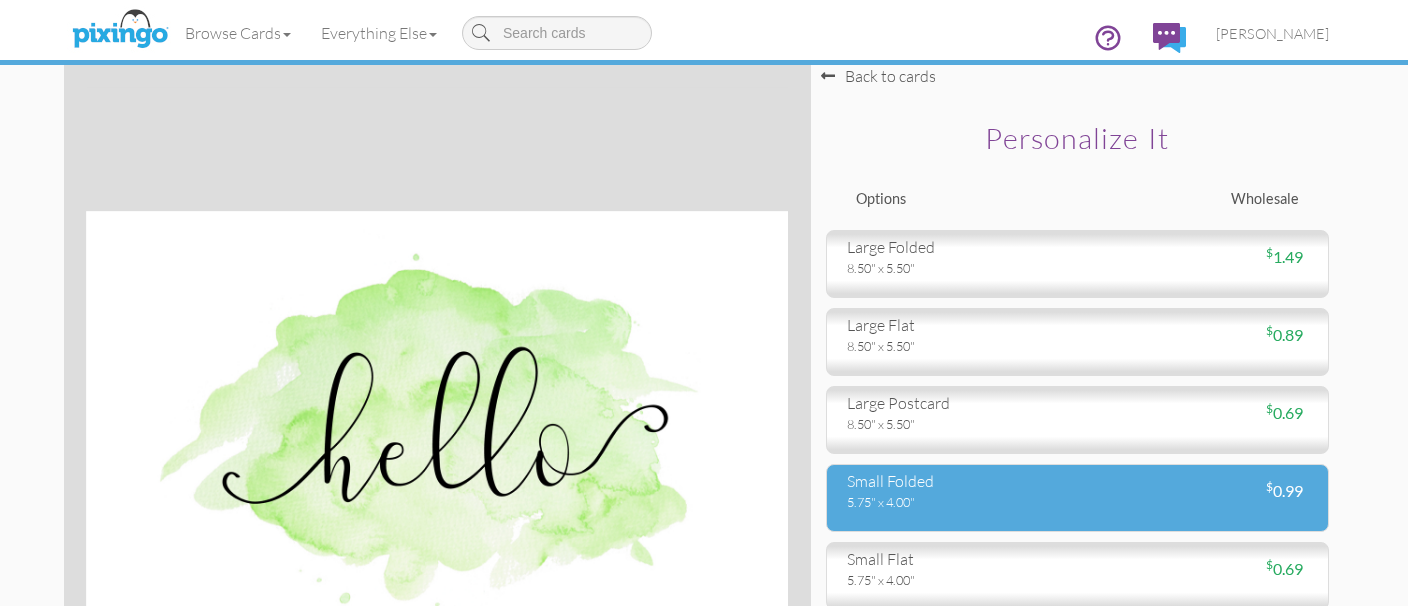 click on "5.75" x 4.00"" at bounding box center [955, 502] 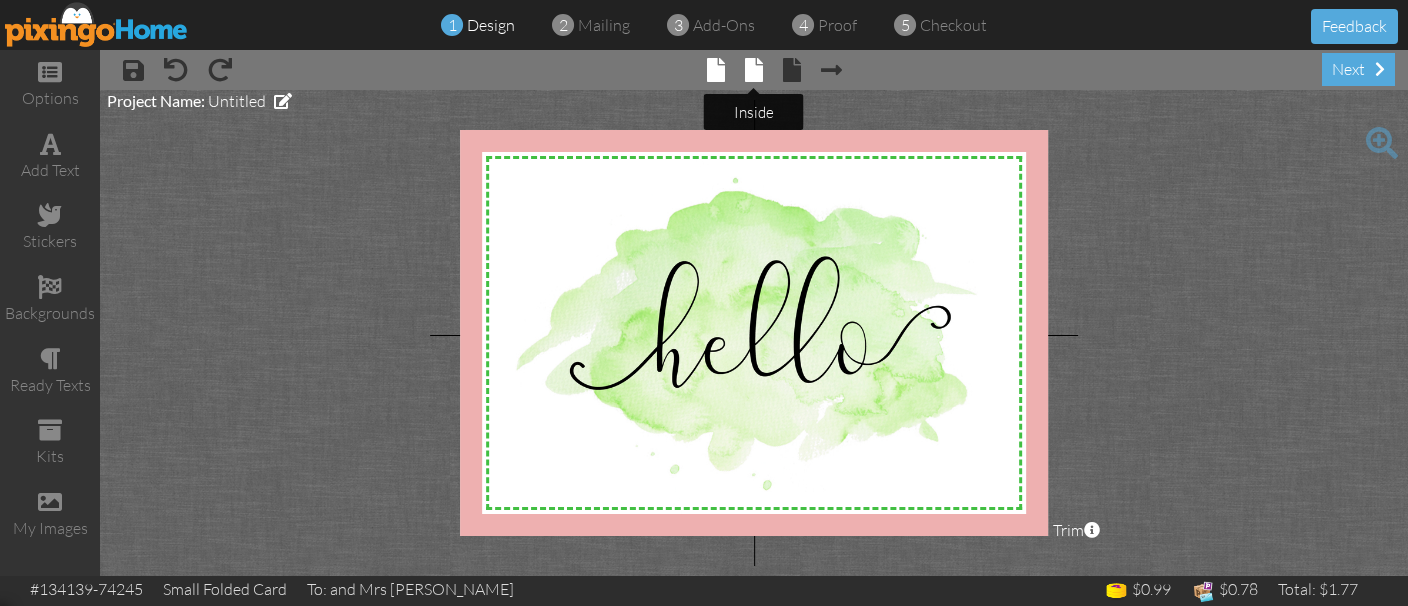 click at bounding box center [754, 70] 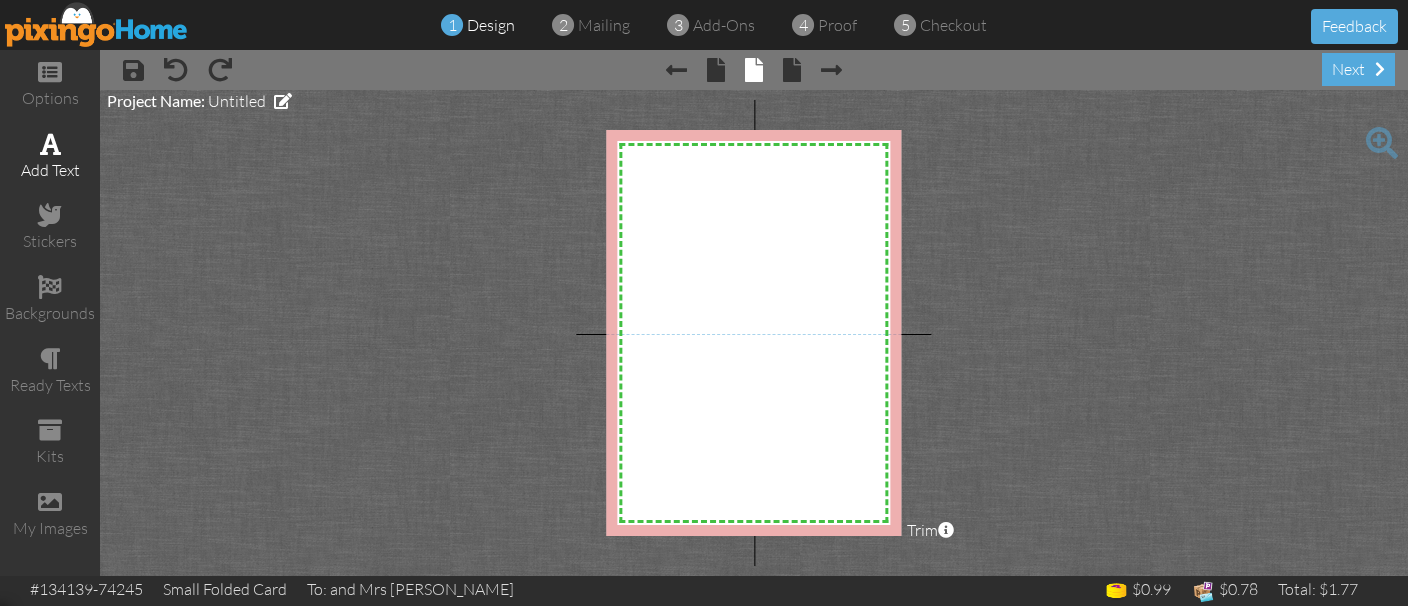 click at bounding box center (50, 144) 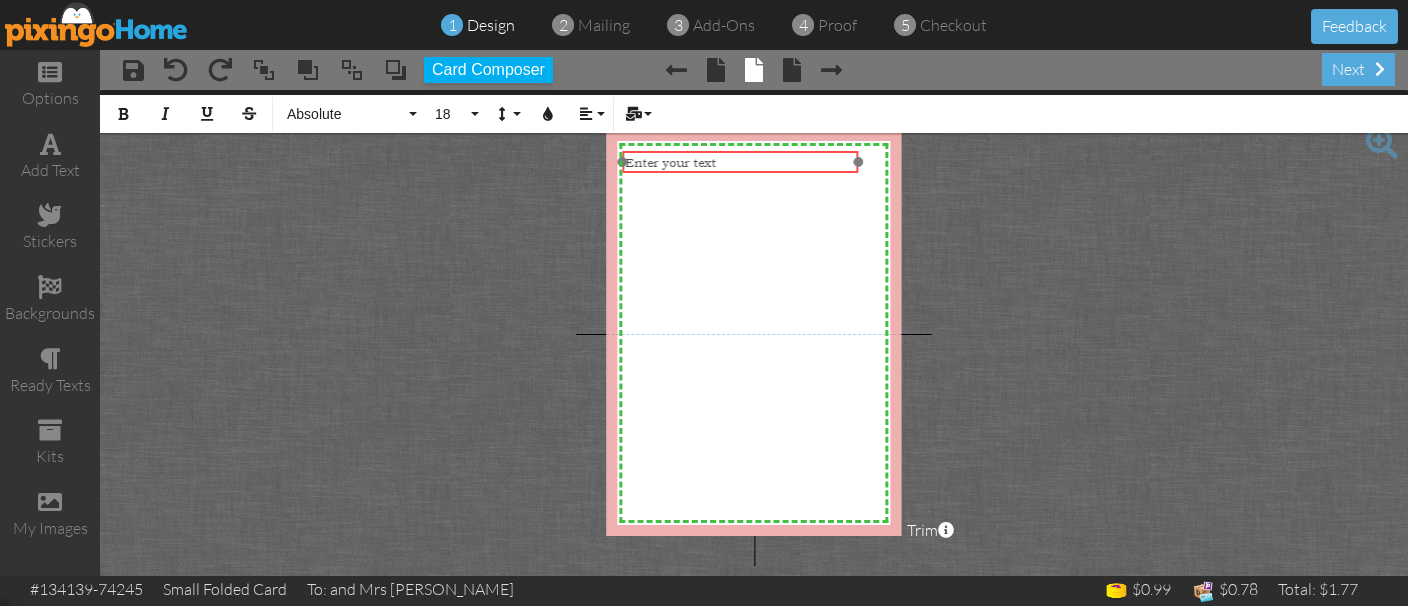drag, startPoint x: 744, startPoint y: 351, endPoint x: 730, endPoint y: 149, distance: 202.48457 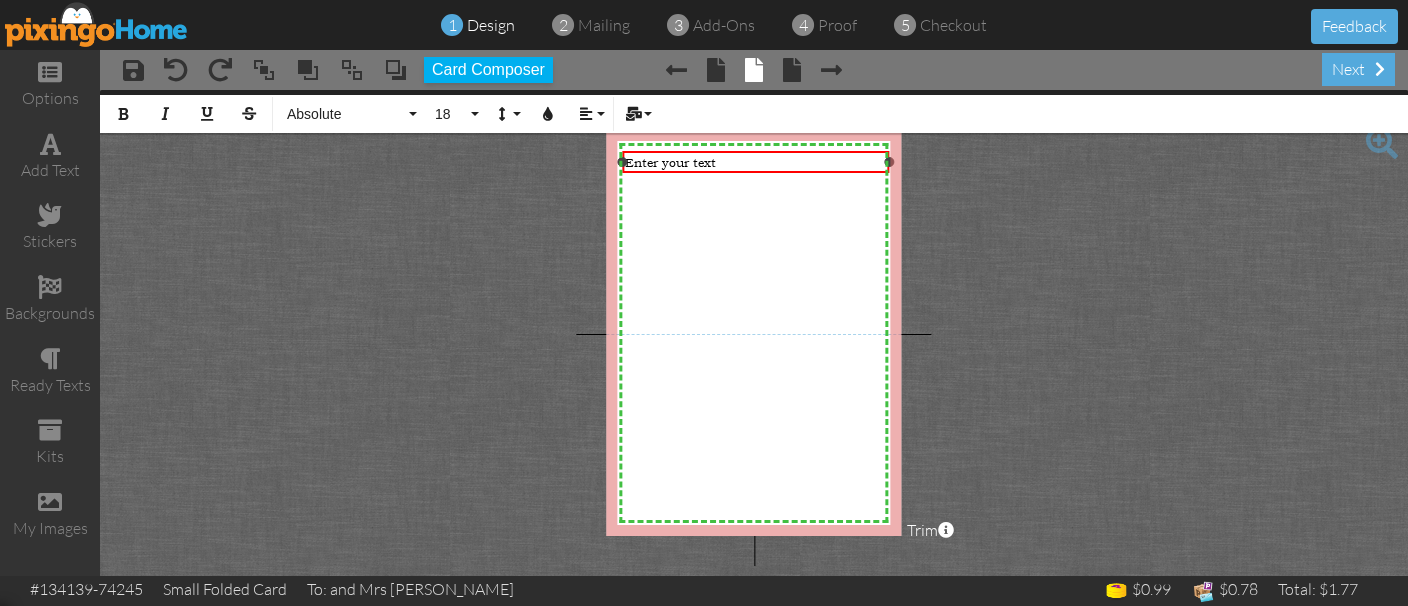 drag, startPoint x: 856, startPoint y: 158, endPoint x: 887, endPoint y: 150, distance: 32.01562 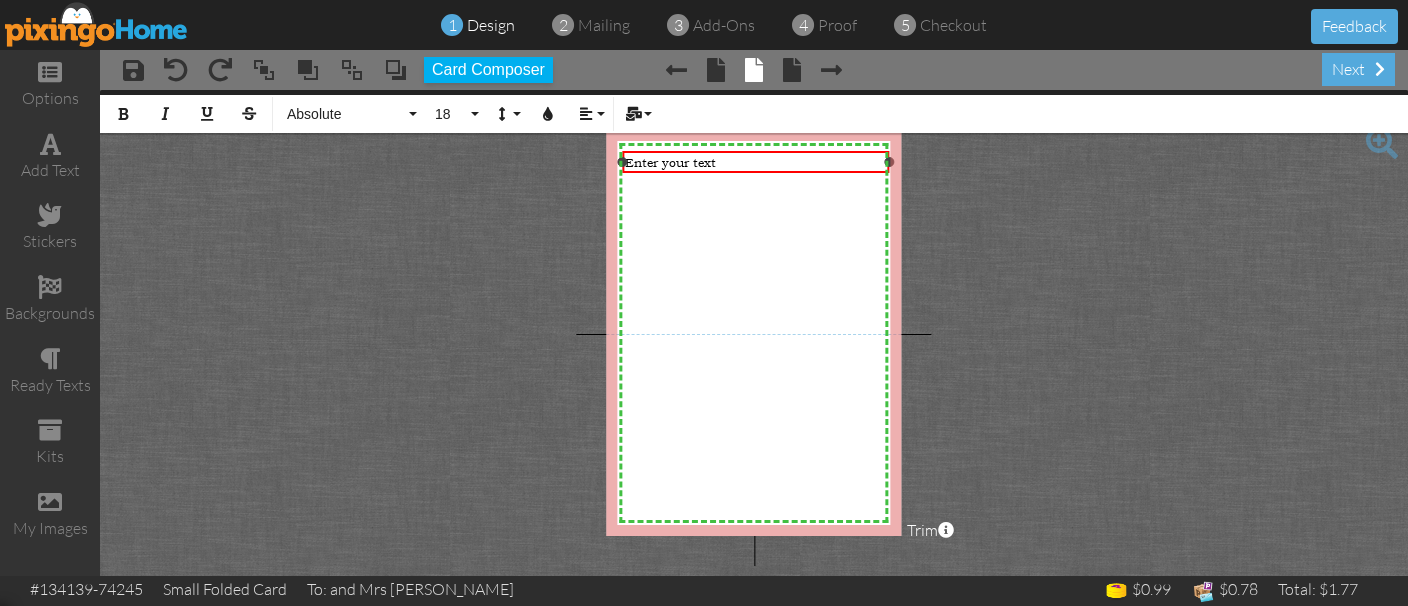 click on "Enter your text ×" at bounding box center (755, 162) 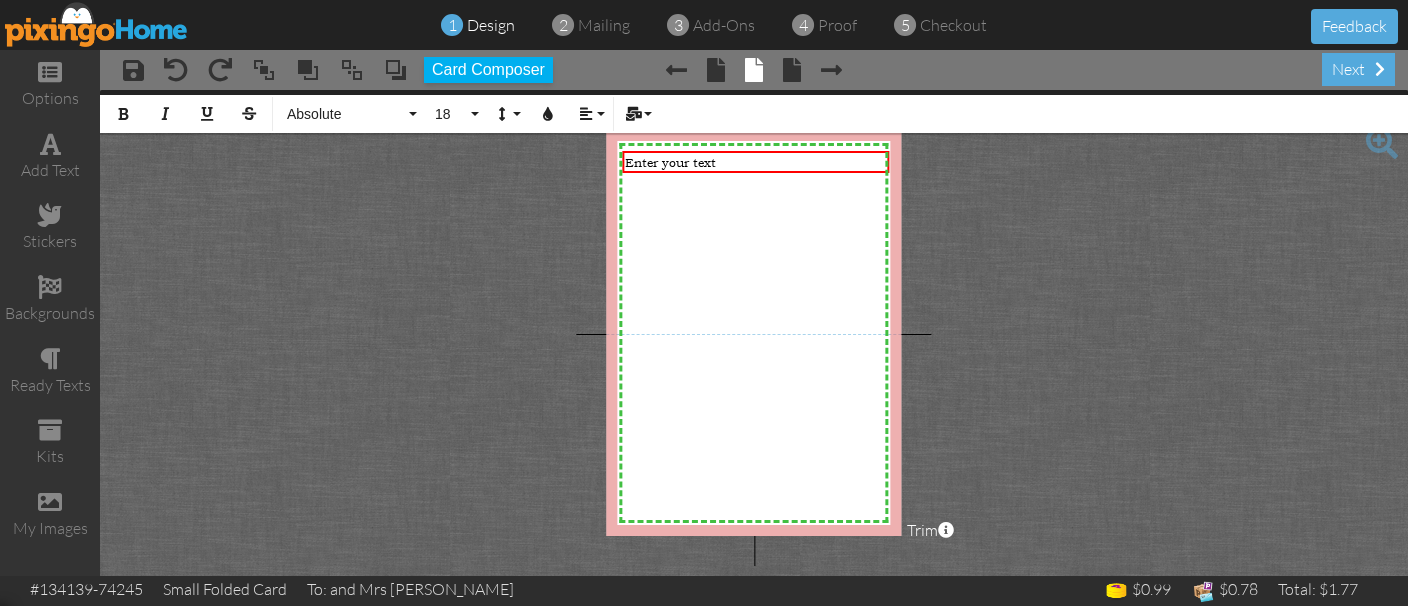 type 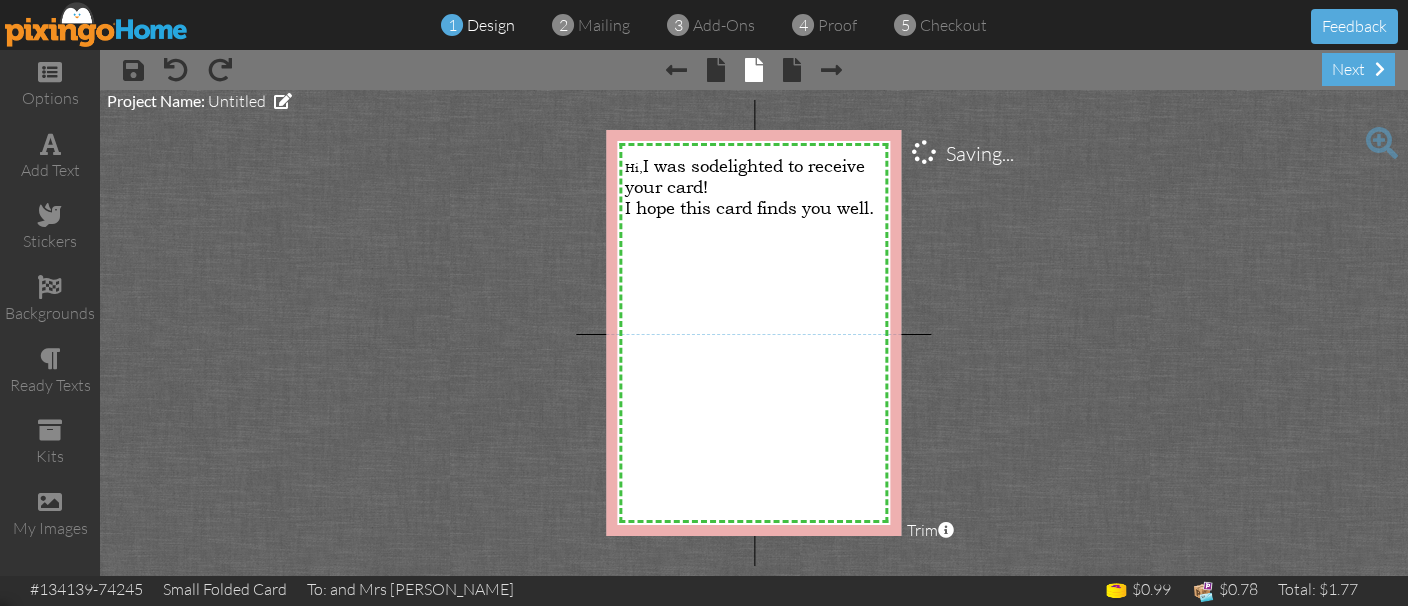 click on "X X X X X X X X X X X X X X X X X X X X X X X X X X X X X X X X X X X X X X X X X X X X X X X X X X X X X X X X X X X X X X X X X X X X X X X X X X X X X X X X X X X X X X X X X X X X X X X X Hi,    I was so  delighted to receive your card!    I hope this card finds you well. ×
Saving...
Project Name:
Untitled
Trim
×
About the red and green reference lines
Area inside the
green dashed line
represents a safe zone where all work will be visible on the final
print.
The
red trim zone   represents where the print
is expected to be cut." at bounding box center [754, 333] 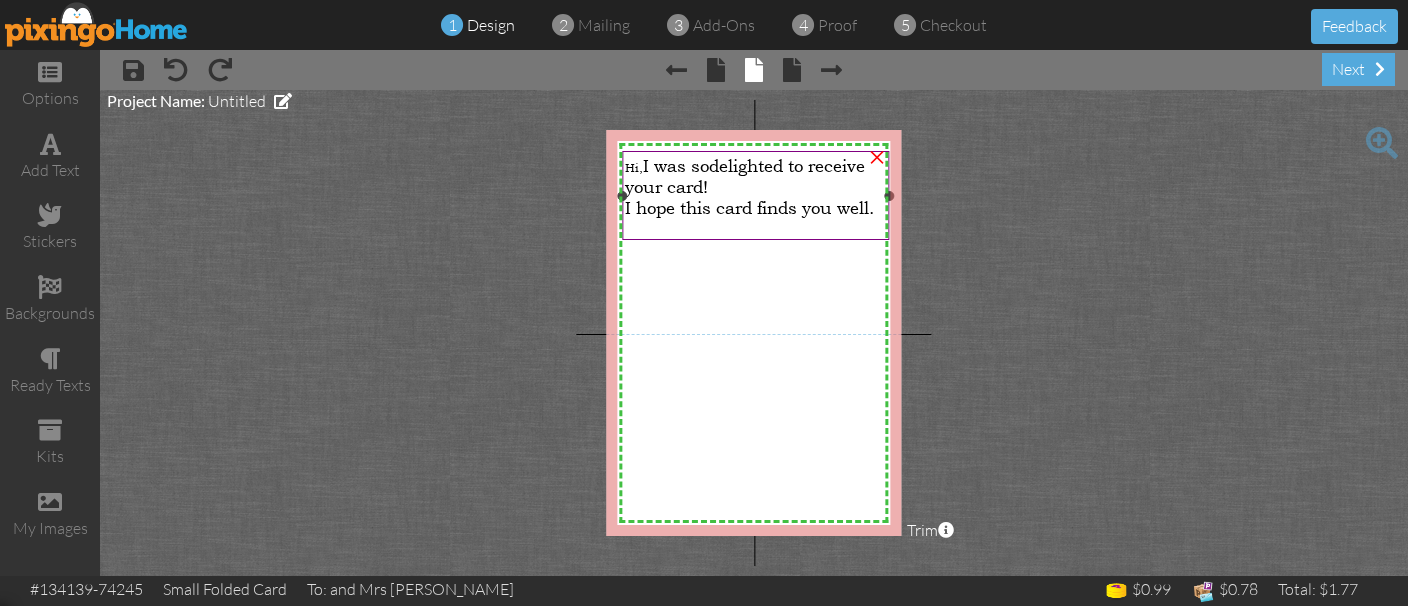 click on "I hope this card finds you well." at bounding box center [749, 207] 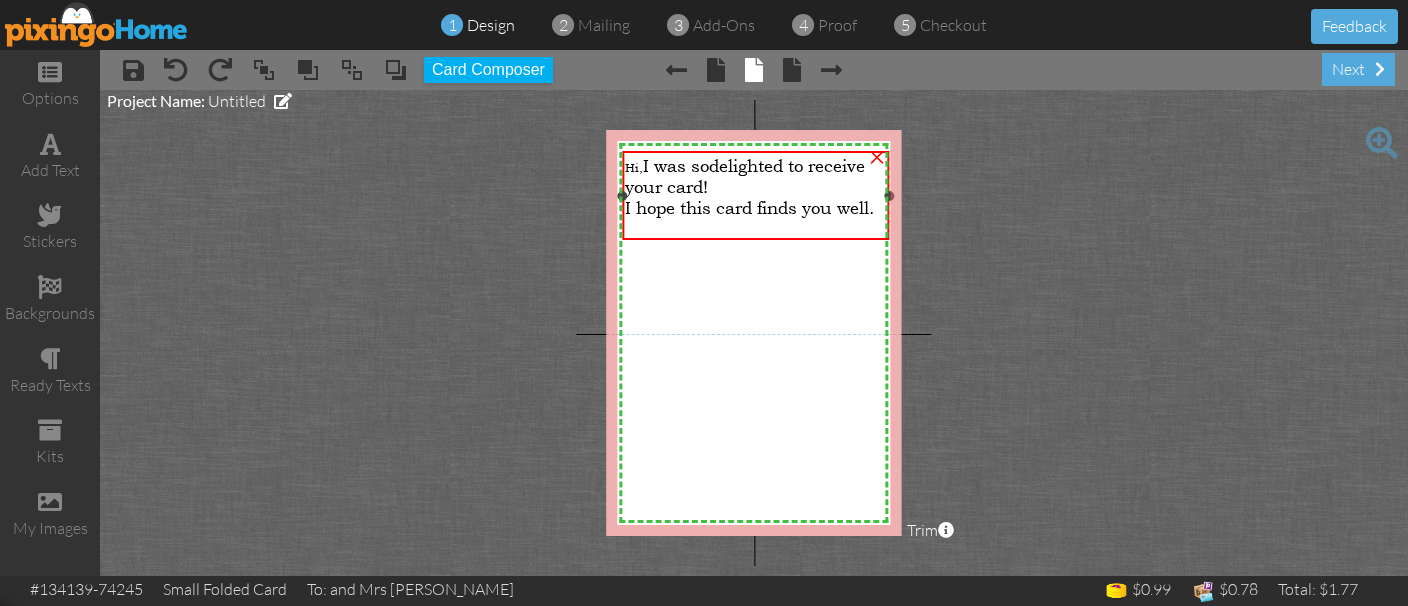 click on "I hope this card finds you well." at bounding box center [749, 207] 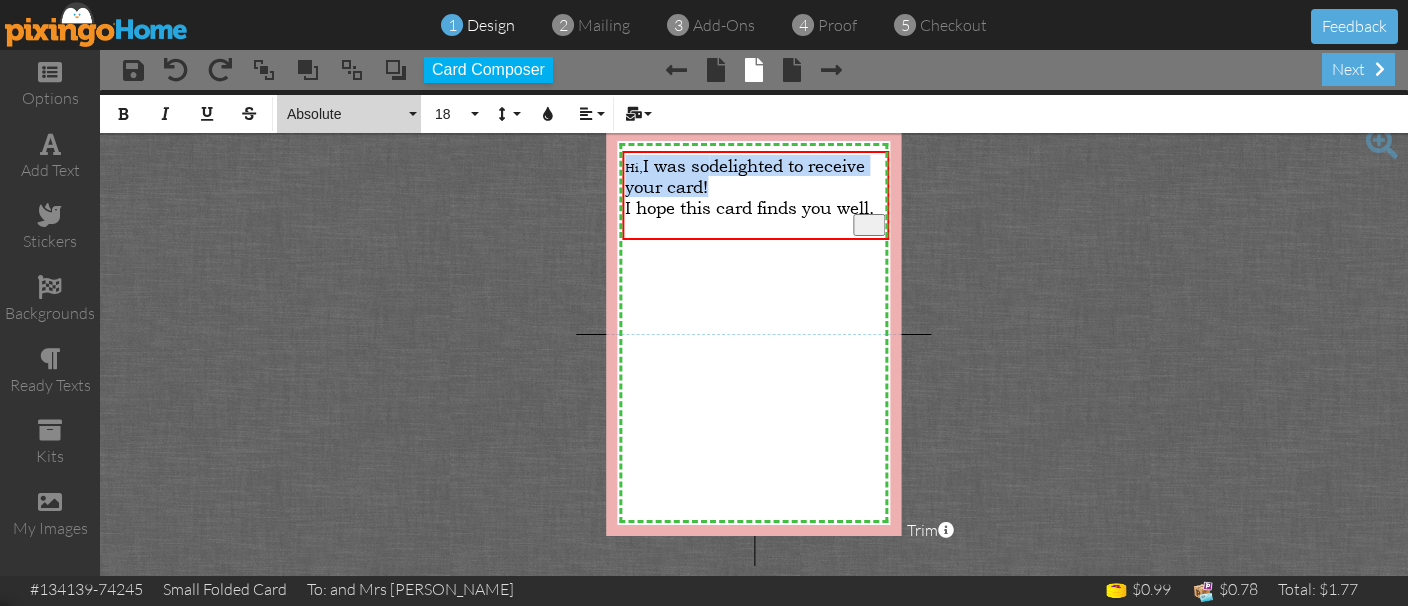 click on "Absolute" at bounding box center (349, 114) 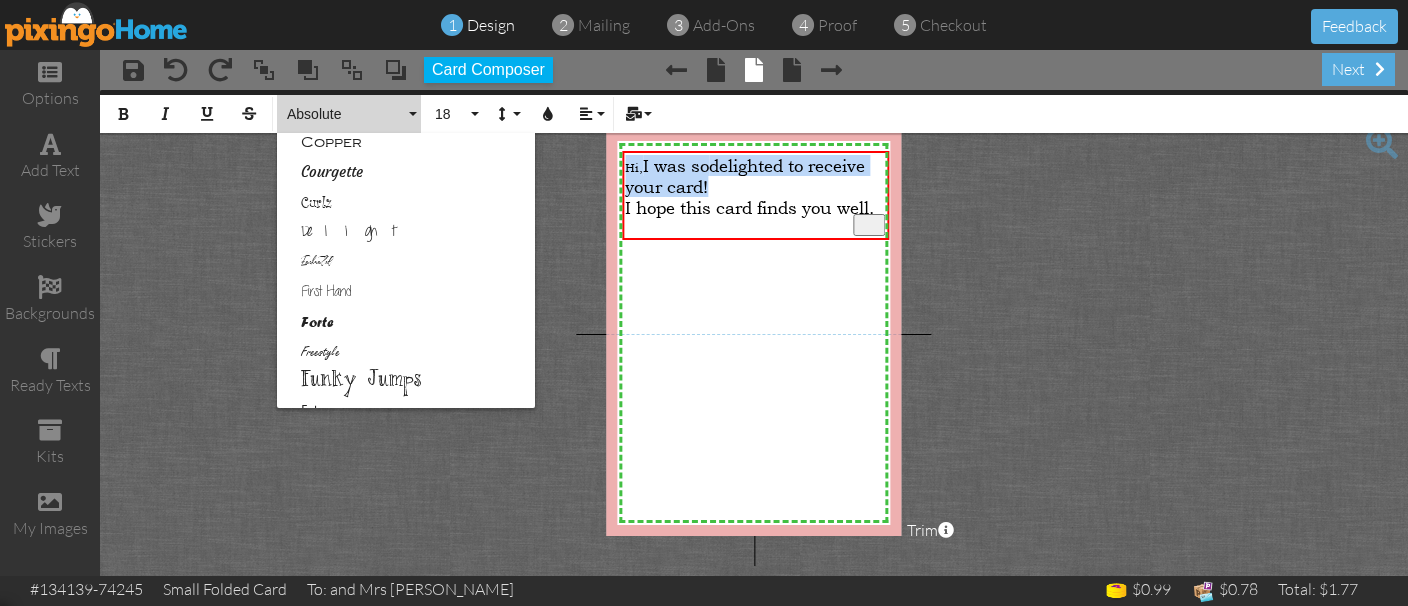 scroll, scrollTop: 247, scrollLeft: 0, axis: vertical 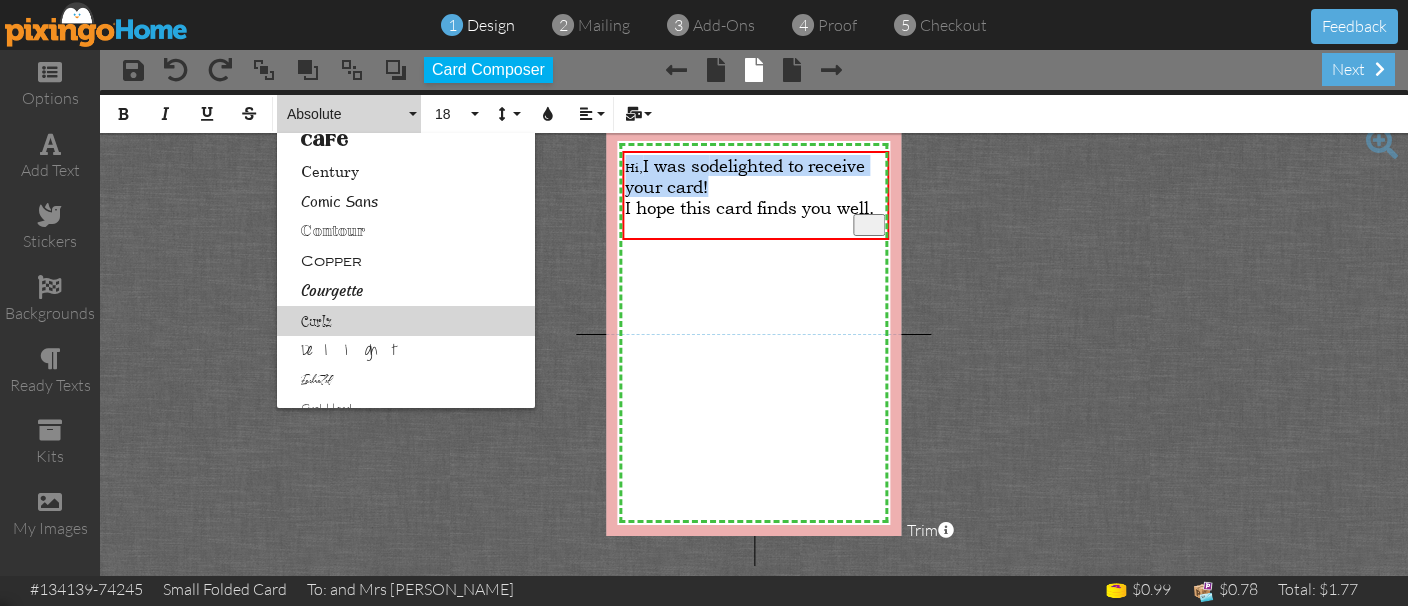 click on "Curlz" at bounding box center [406, 321] 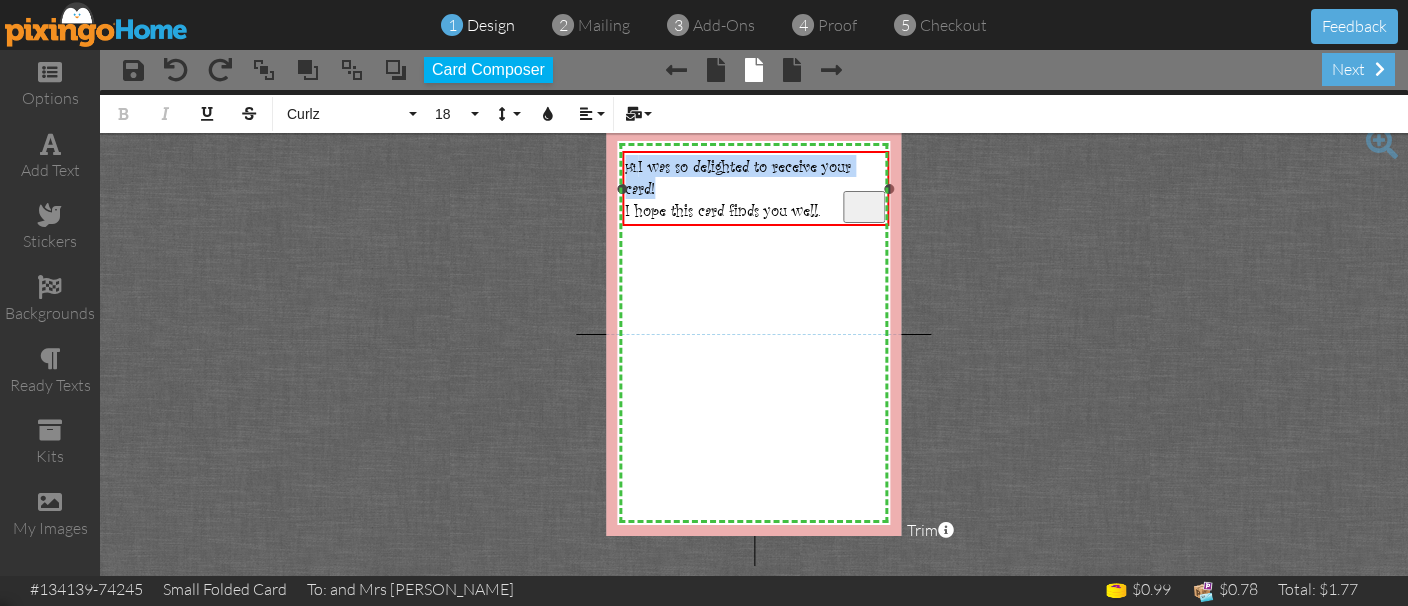 click on "Hi,    I was so delighted to receive your card!" at bounding box center (755, 177) 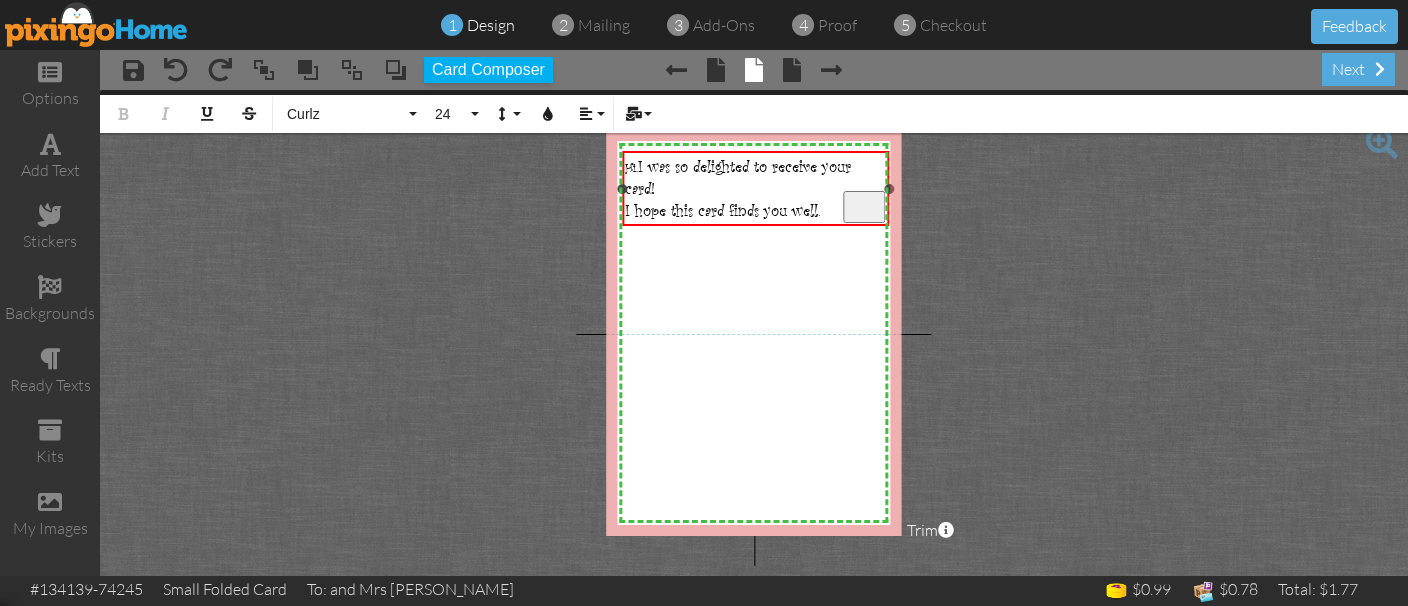 type 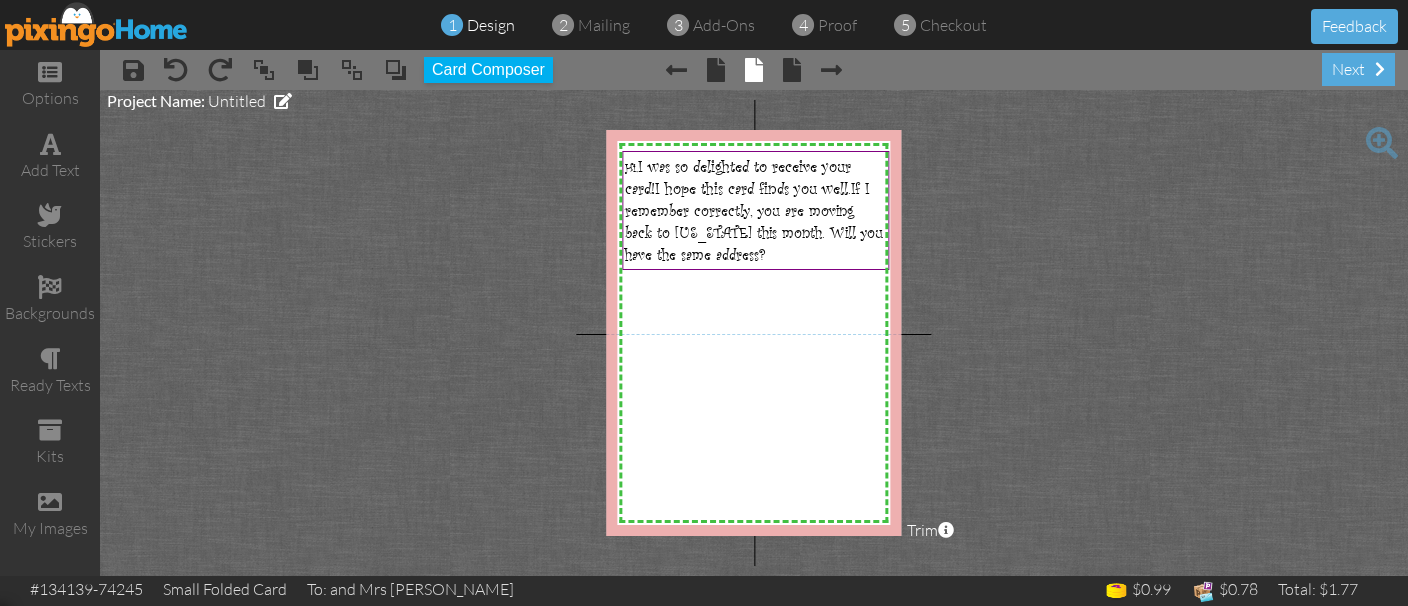 click at bounding box center (1382, 143) 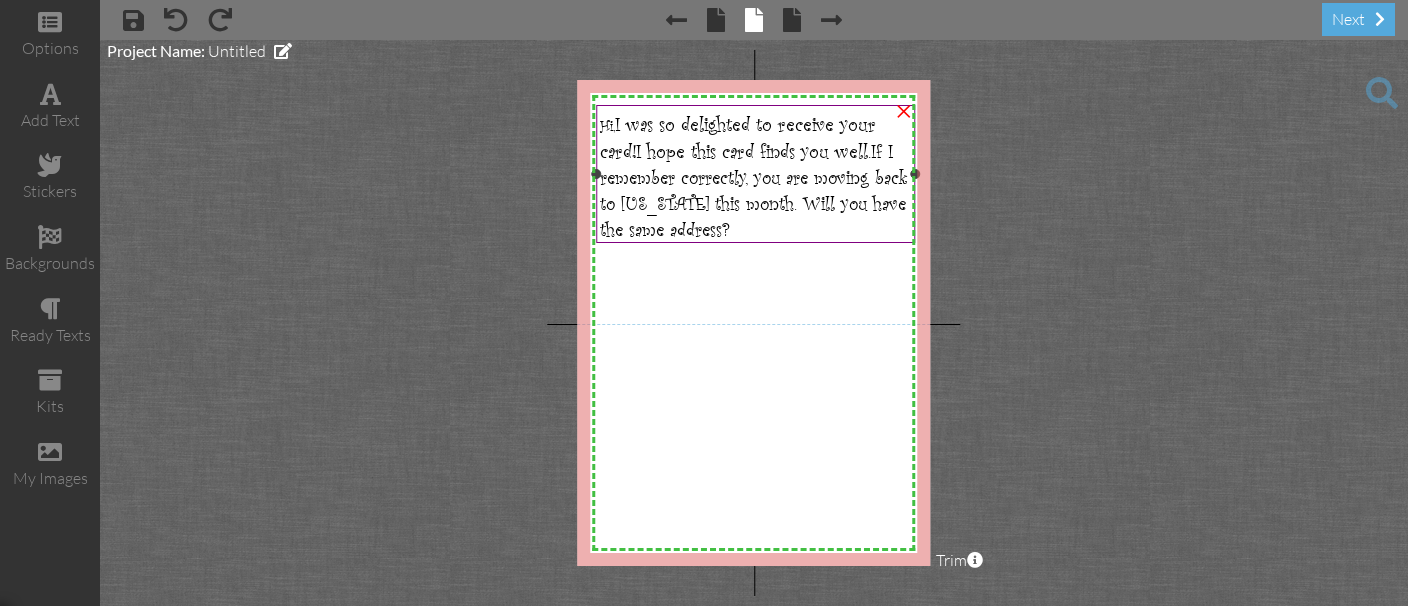 click on "Hi,    I was so delighted to receive your card!  I hope this card finds you well.  If I remember correctly, you are moving back to Florida this month. Will you have the same address?" at bounding box center (756, 176) 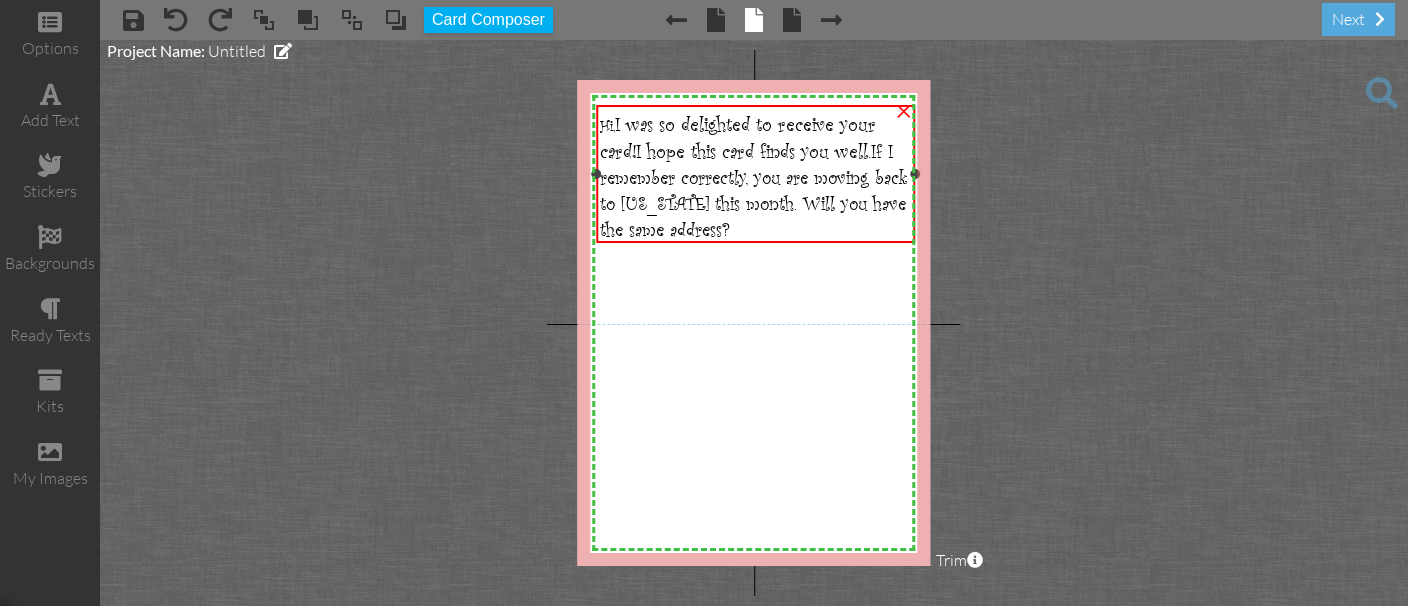 click on "Hi,    I was so delighted to receive your card!  I hope this card finds you well.  If I remember correctly, you are moving back to Florida this month. Will you have the same address?" at bounding box center [756, 176] 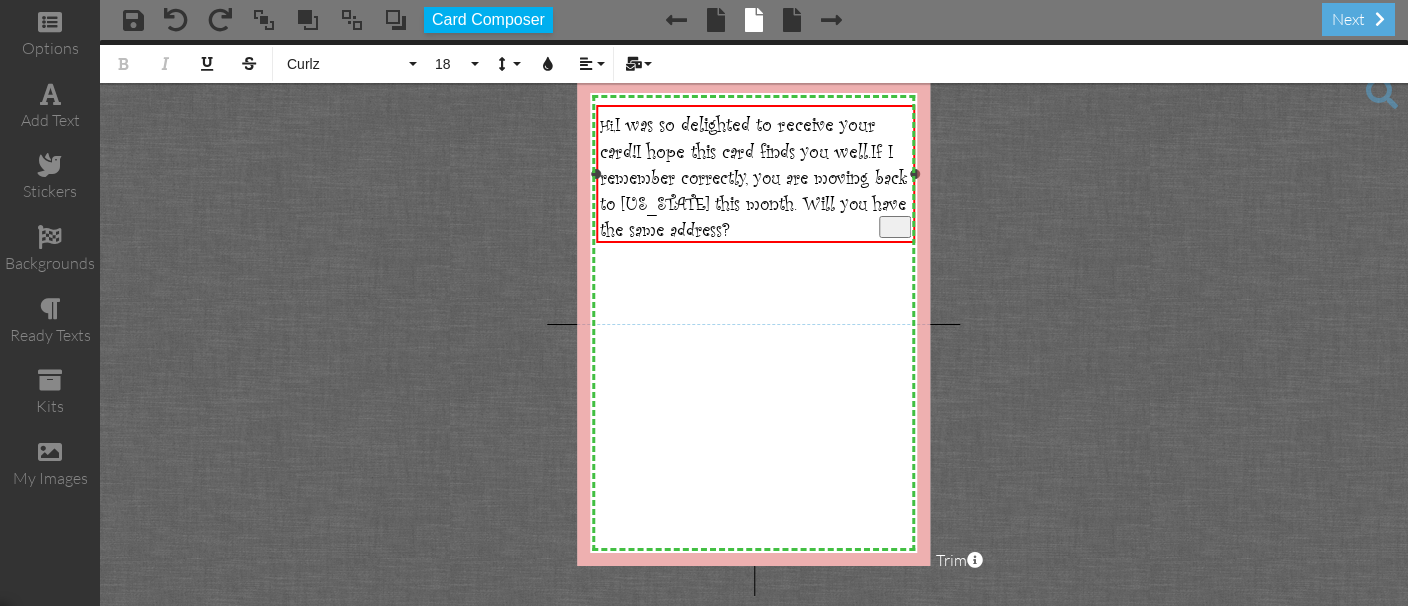 click on "Hi,    I was so delighted to receive your card!  I hope this card finds you well.  If I remember correctly, you are moving back to Florida this month. Will you have the same address?" at bounding box center [756, 176] 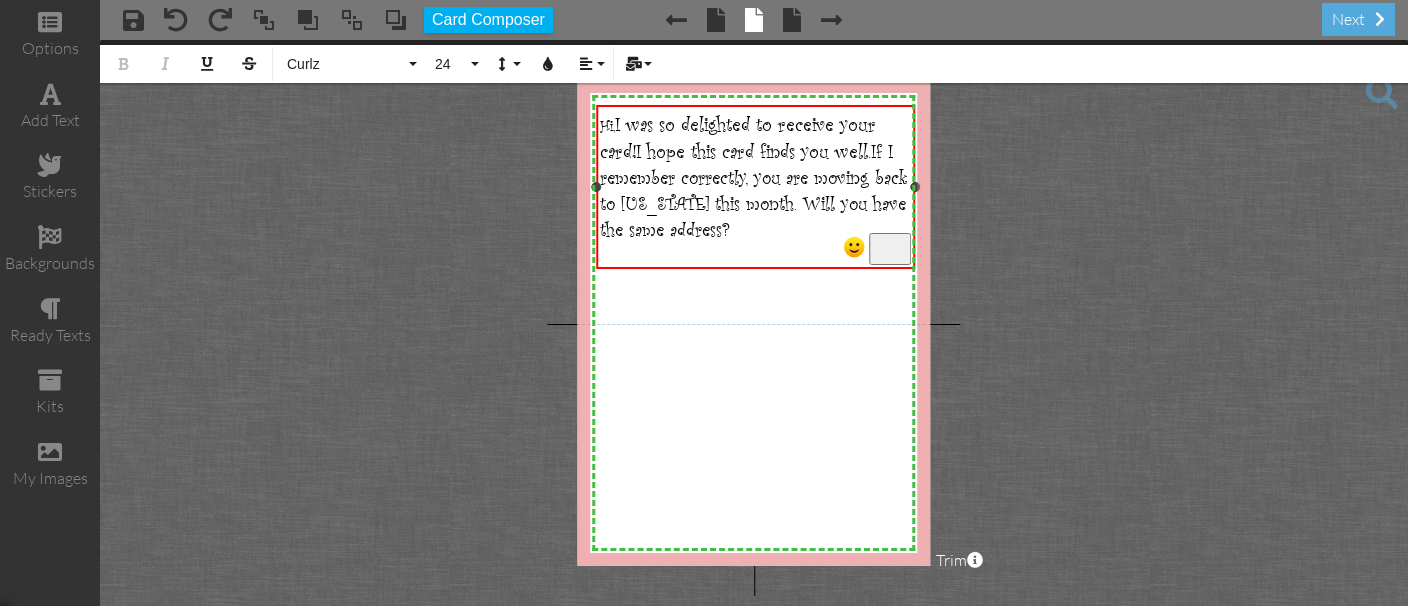 type 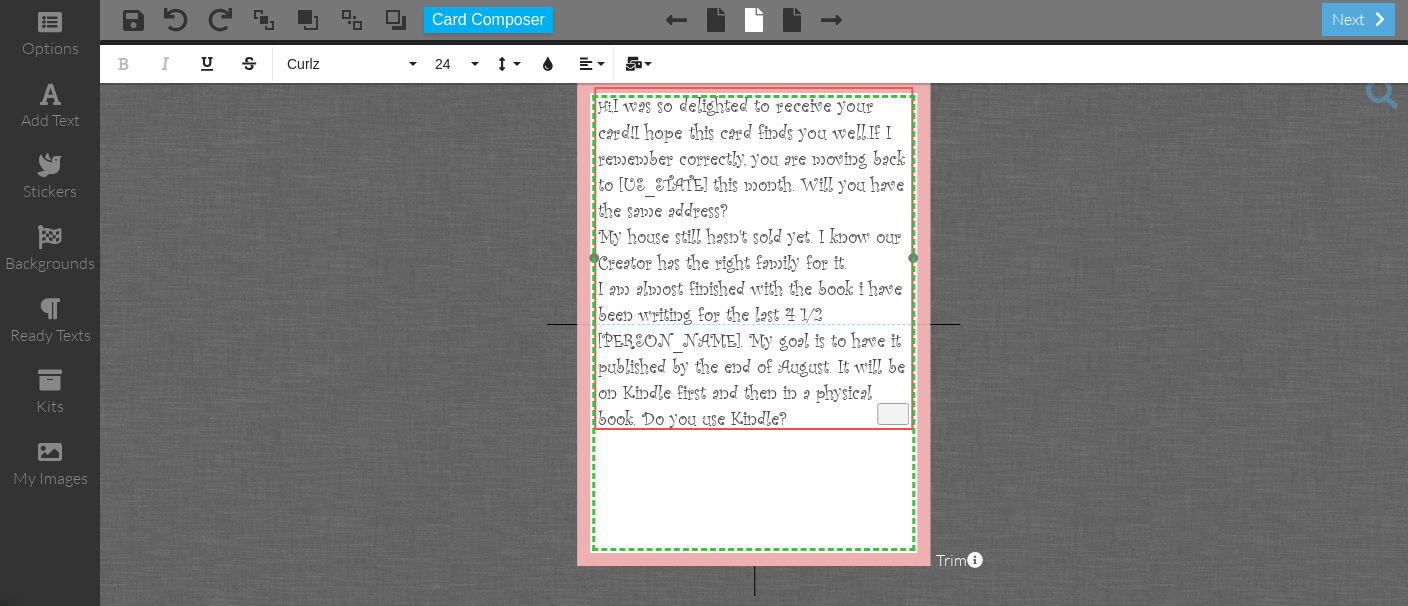 drag, startPoint x: 686, startPoint y: 447, endPoint x: 684, endPoint y: 428, distance: 19.104973 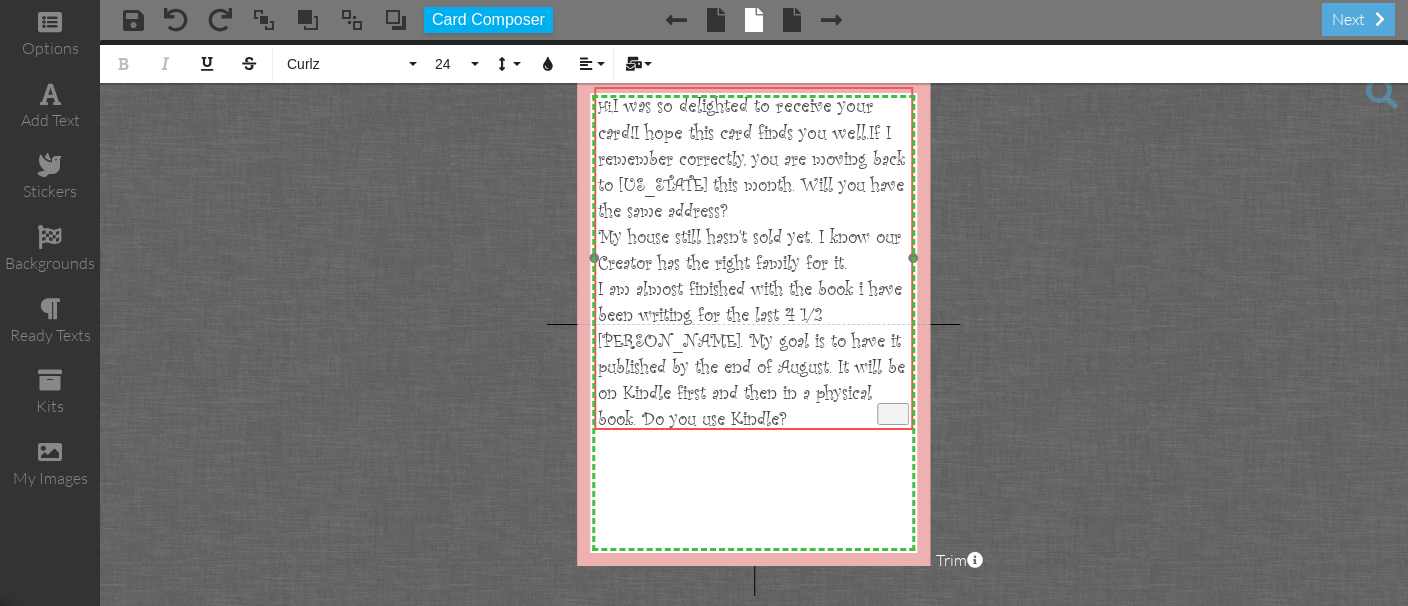 click on "Hi,    I was so delighted to receive your card!  I hope this card finds you well.  If I remember correctly, you are moving back to Florida this month. Will you have the same address?     My house still hasn't sold yet. I know our Creator has the right family for it.    I am almost finished with the book i have been writing for the last 4 1/2 yeaes. My goal is to have it published by the end of August. It will be on Kindle first and then in a physical book. Do you use Kindle? ​ ​" at bounding box center (754, 261) 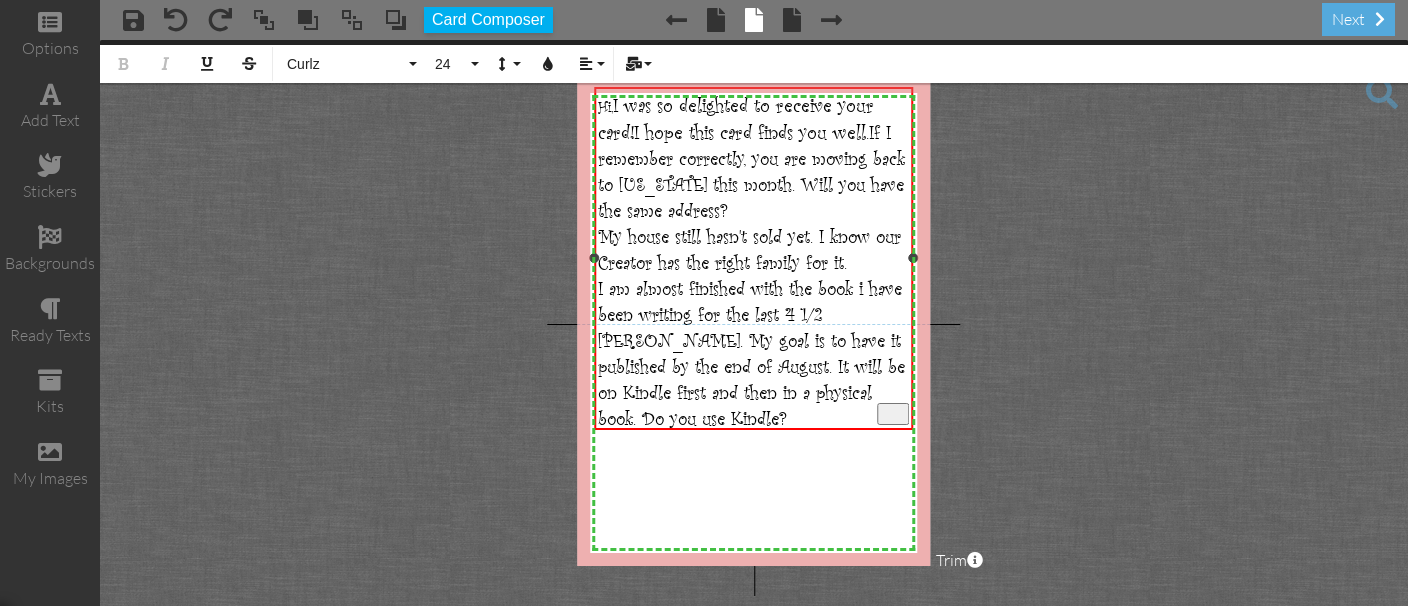 click on "I am almost finished with the book i have been writing for the last 4 1/2 yeaes. My goal is to have it published by the end of August. It will be on Kindle first and then in a physical book. Do you use Kindle?" at bounding box center (754, 353) 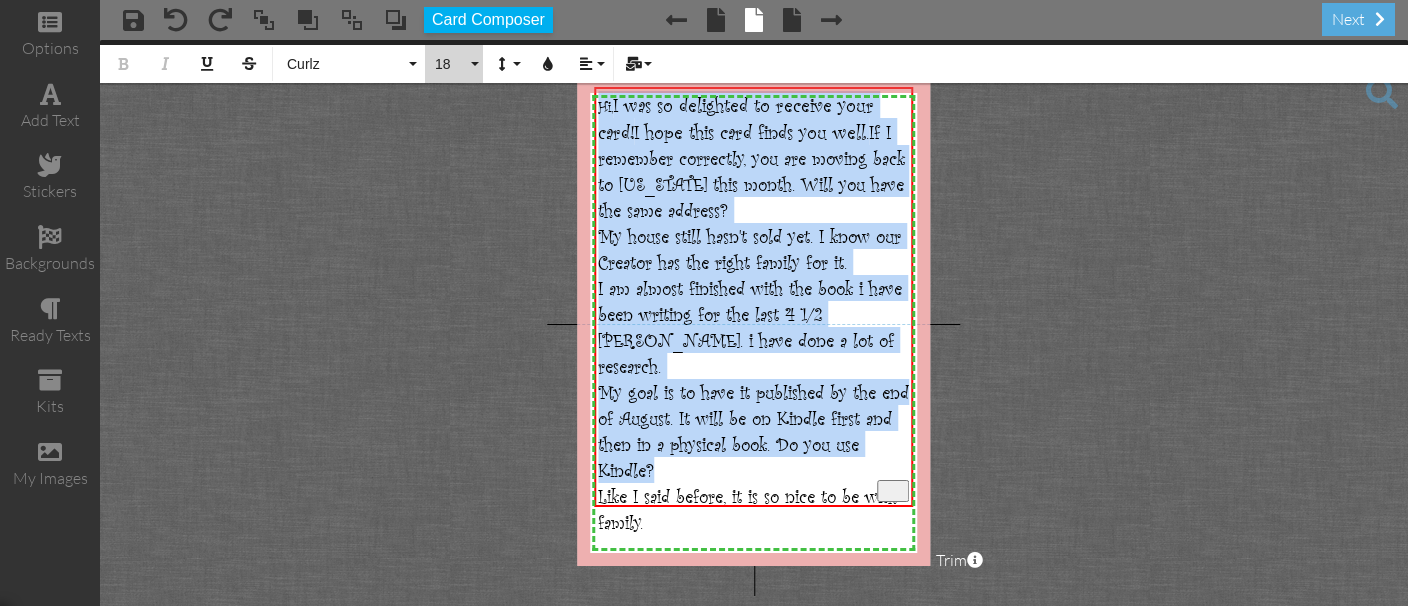 click on "18" at bounding box center (454, 64) 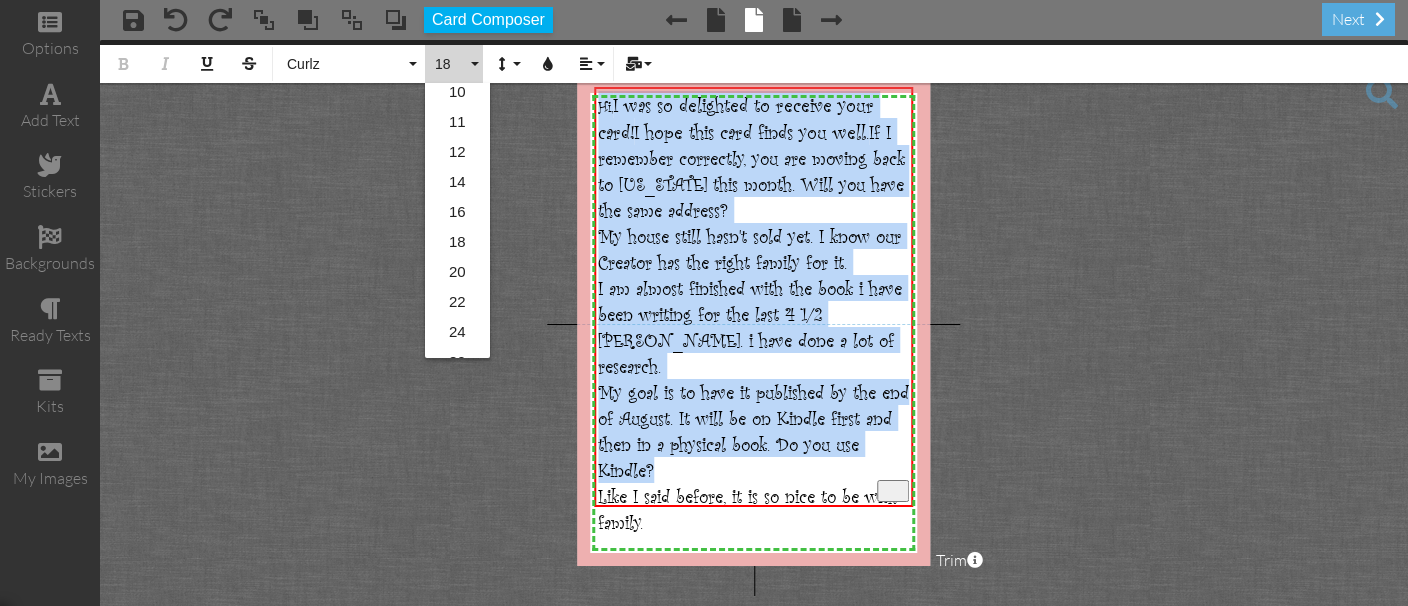 scroll, scrollTop: 247, scrollLeft: 0, axis: vertical 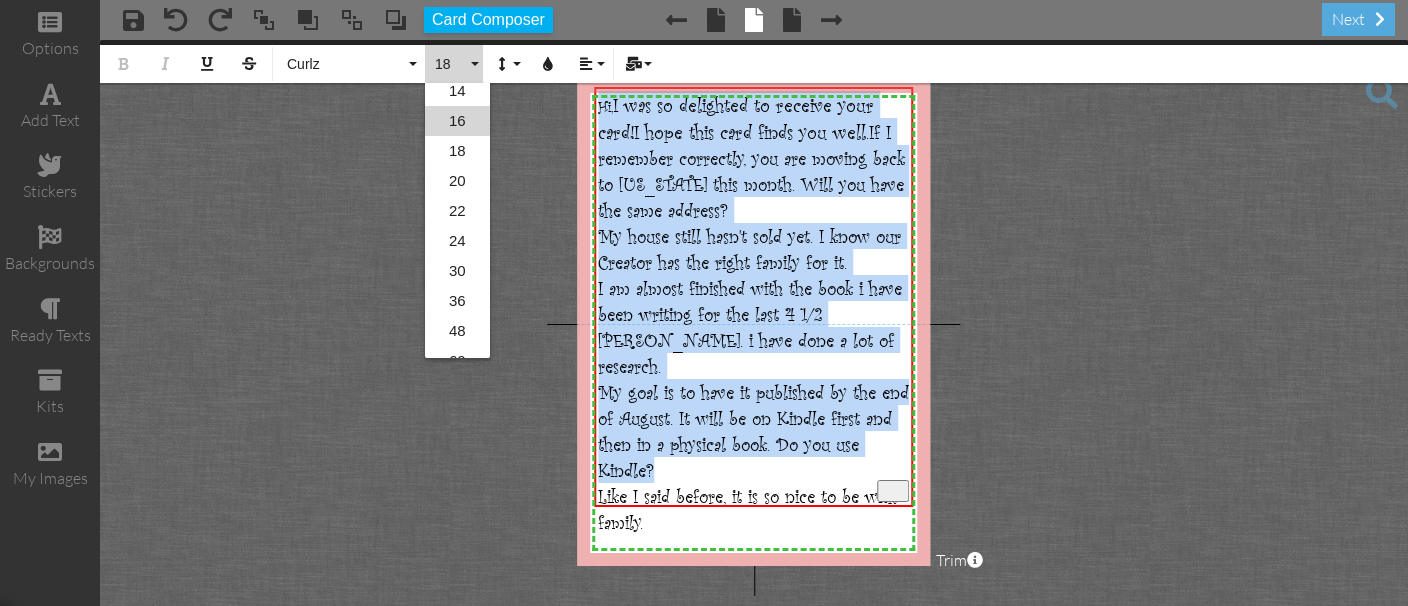 click on "16" at bounding box center (457, 121) 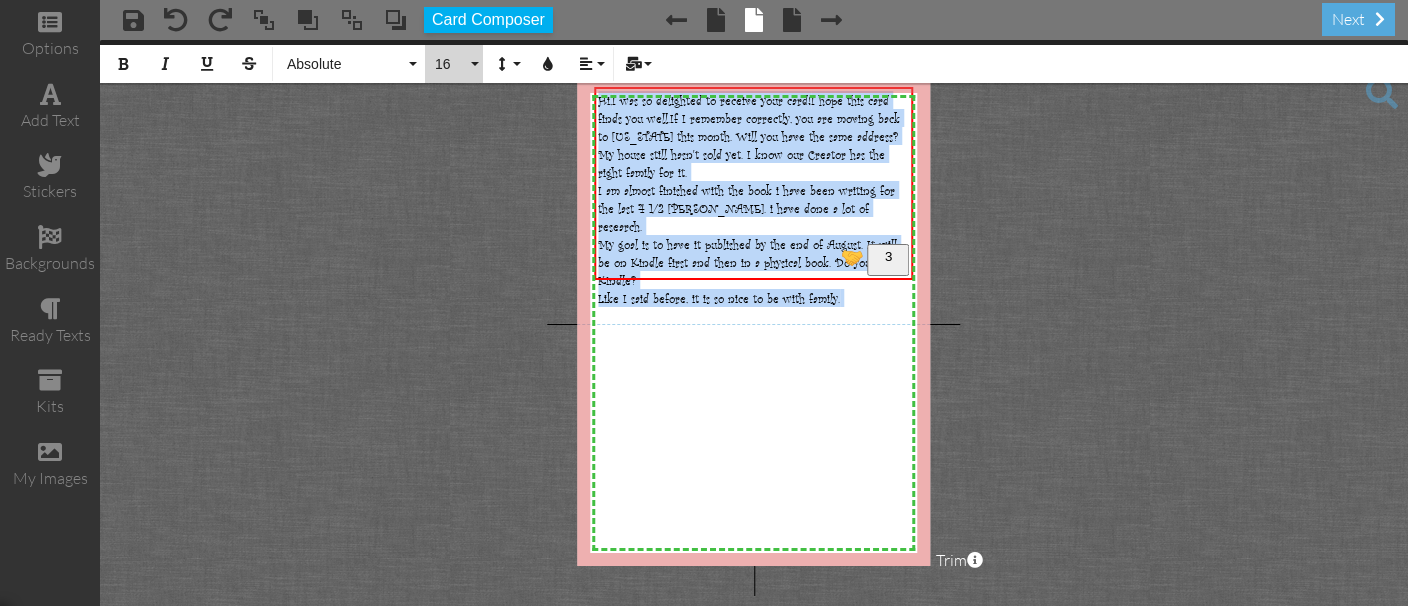 click on "16" at bounding box center (454, 64) 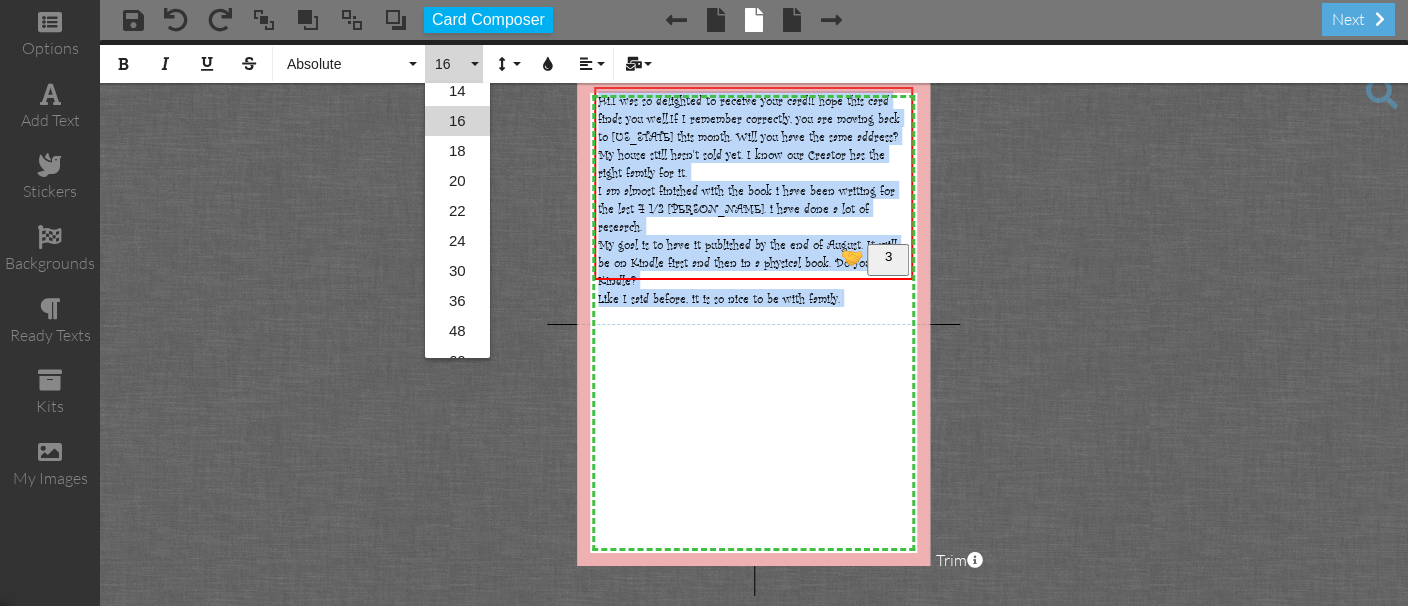 scroll, scrollTop: 147, scrollLeft: 0, axis: vertical 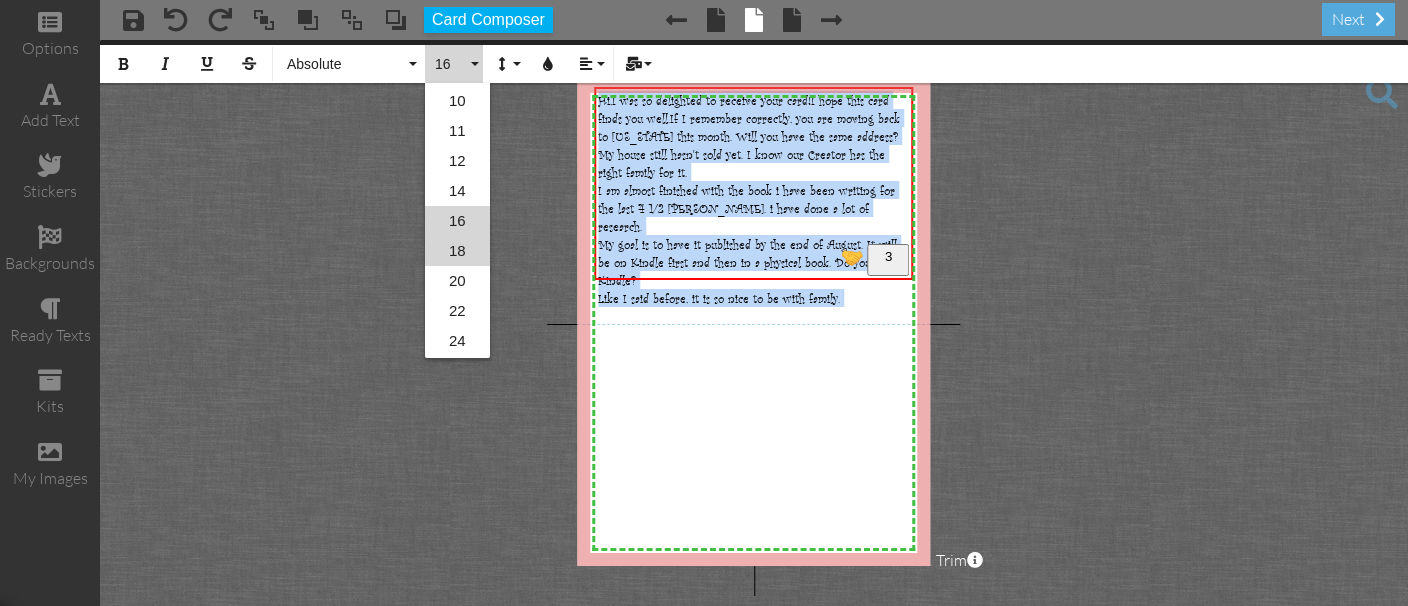 click on "18" at bounding box center (457, 251) 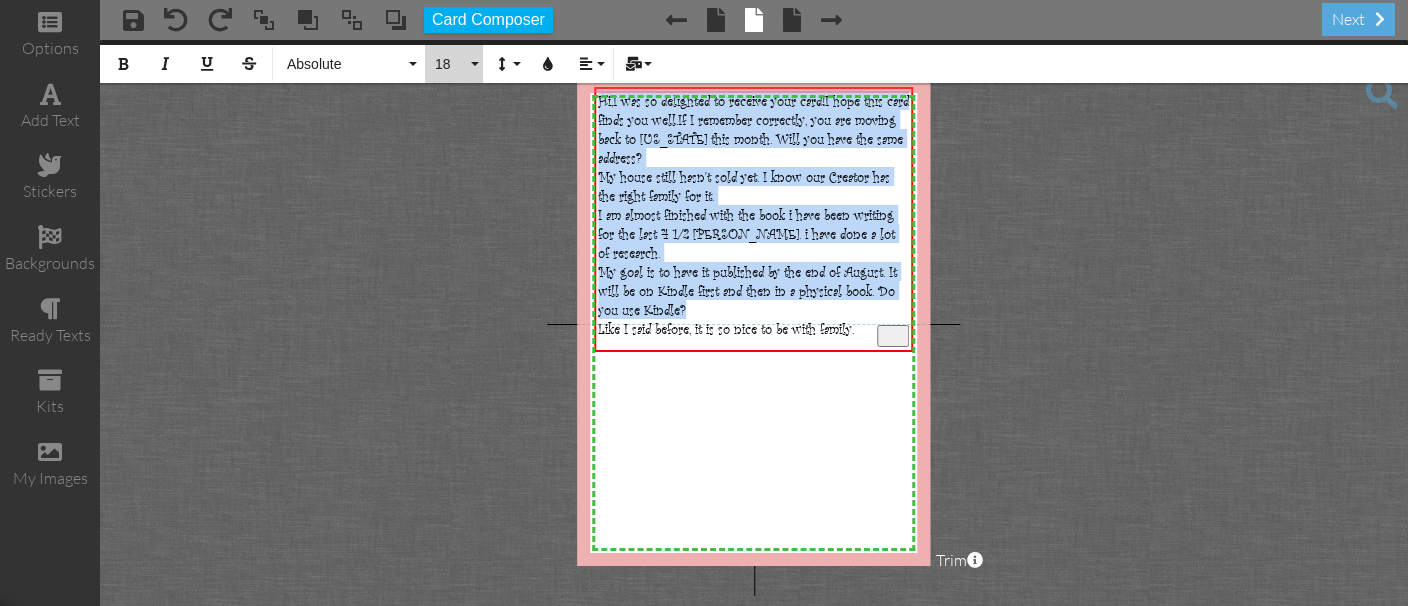 click on "18" at bounding box center [450, 64] 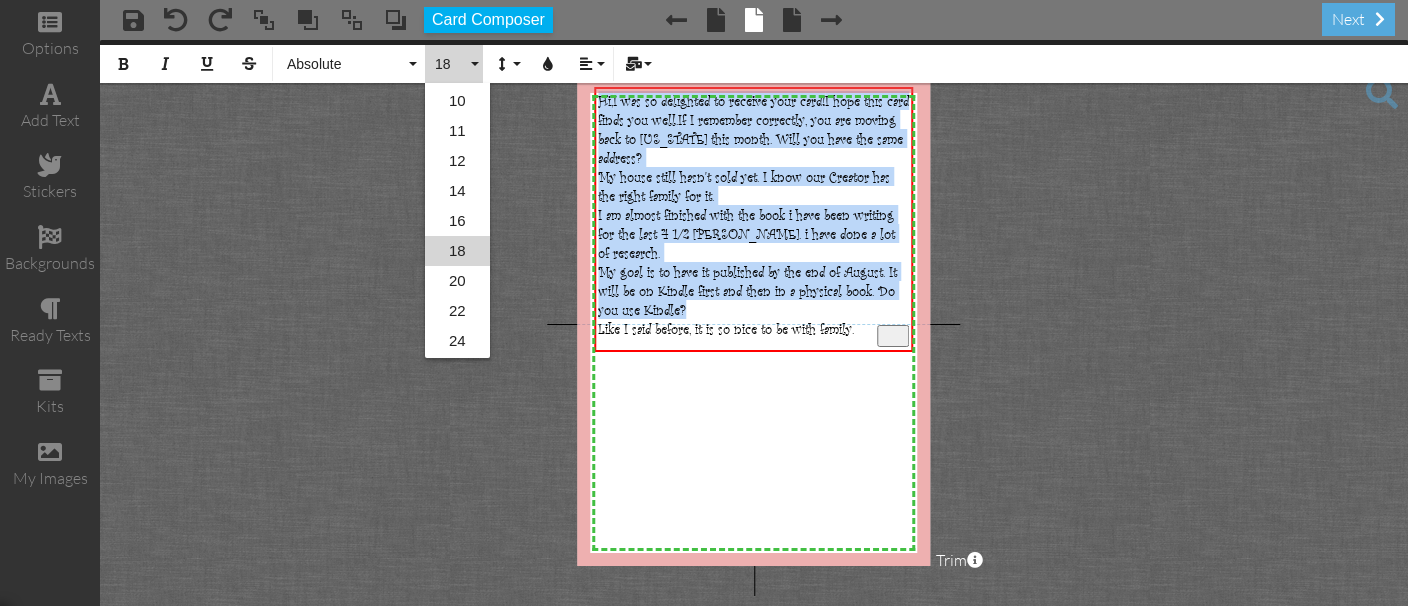 scroll, scrollTop: 177, scrollLeft: 0, axis: vertical 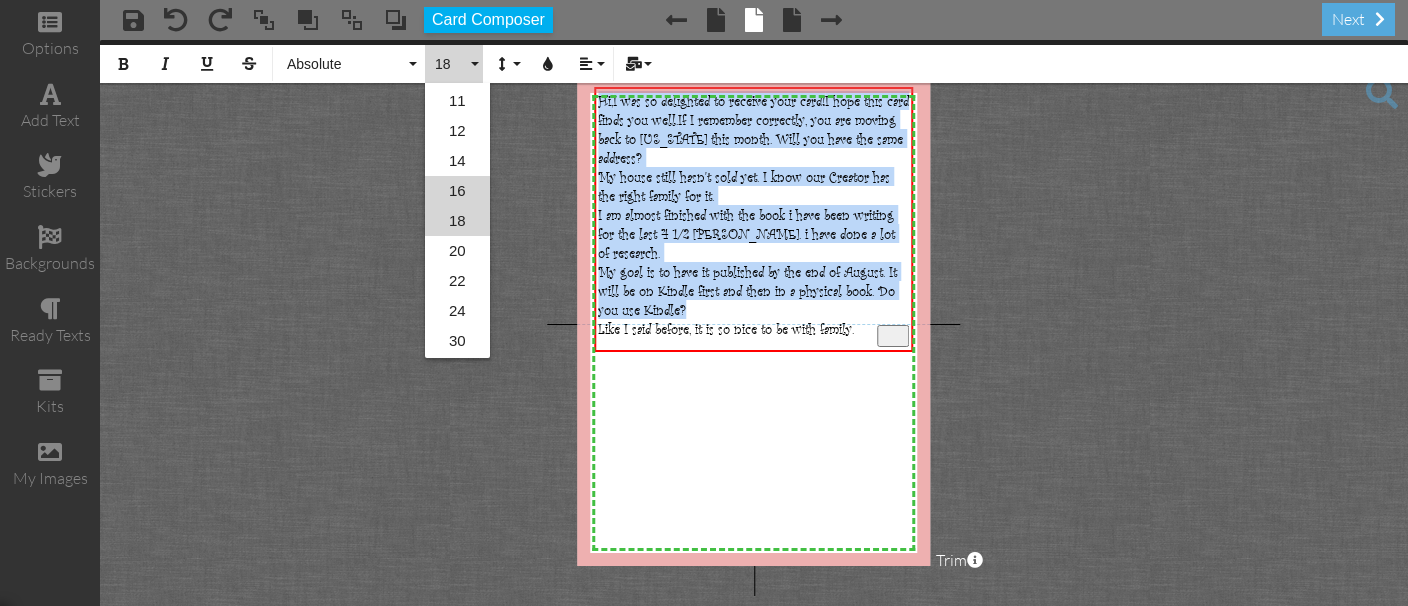 click on "16" at bounding box center (457, 191) 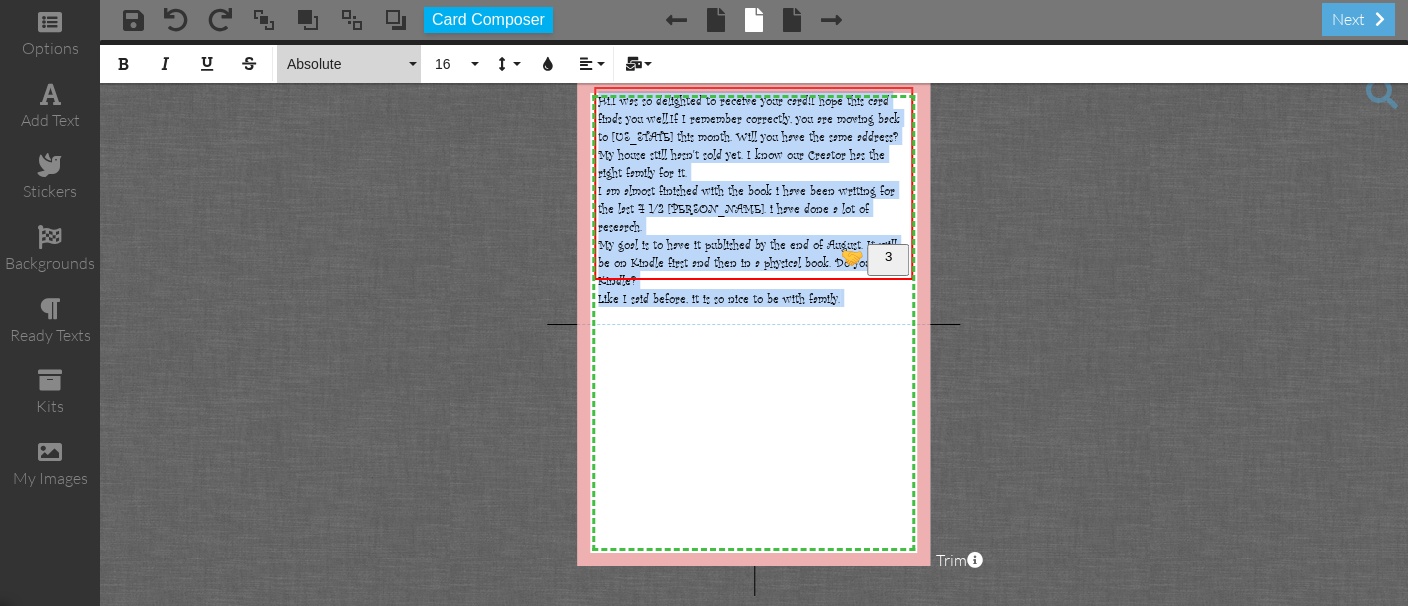 click on "Absolute" at bounding box center (349, 64) 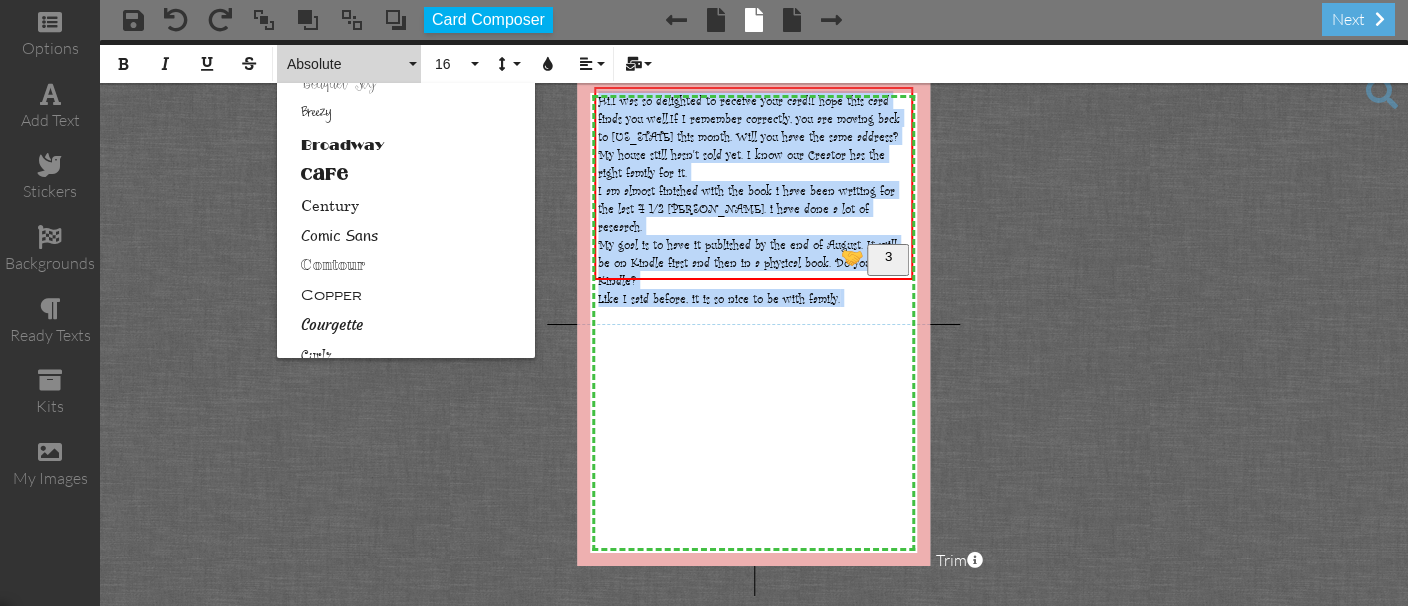 scroll, scrollTop: 247, scrollLeft: 0, axis: vertical 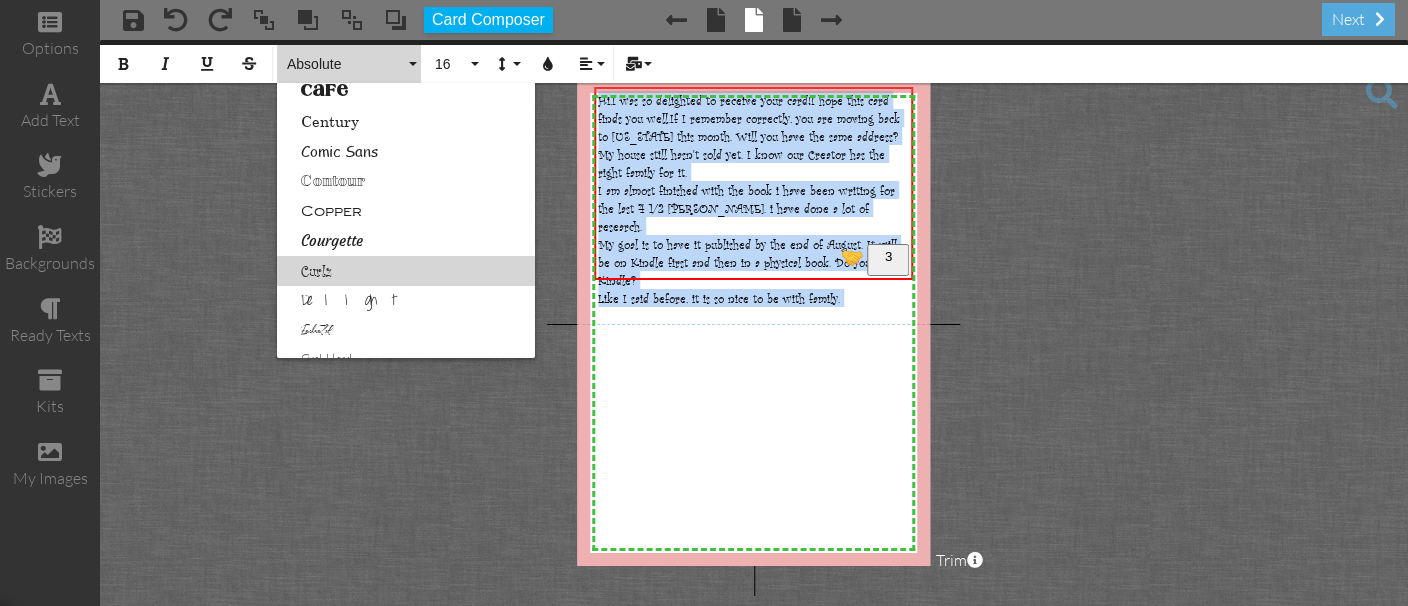 click on "Curlz" at bounding box center [406, 271] 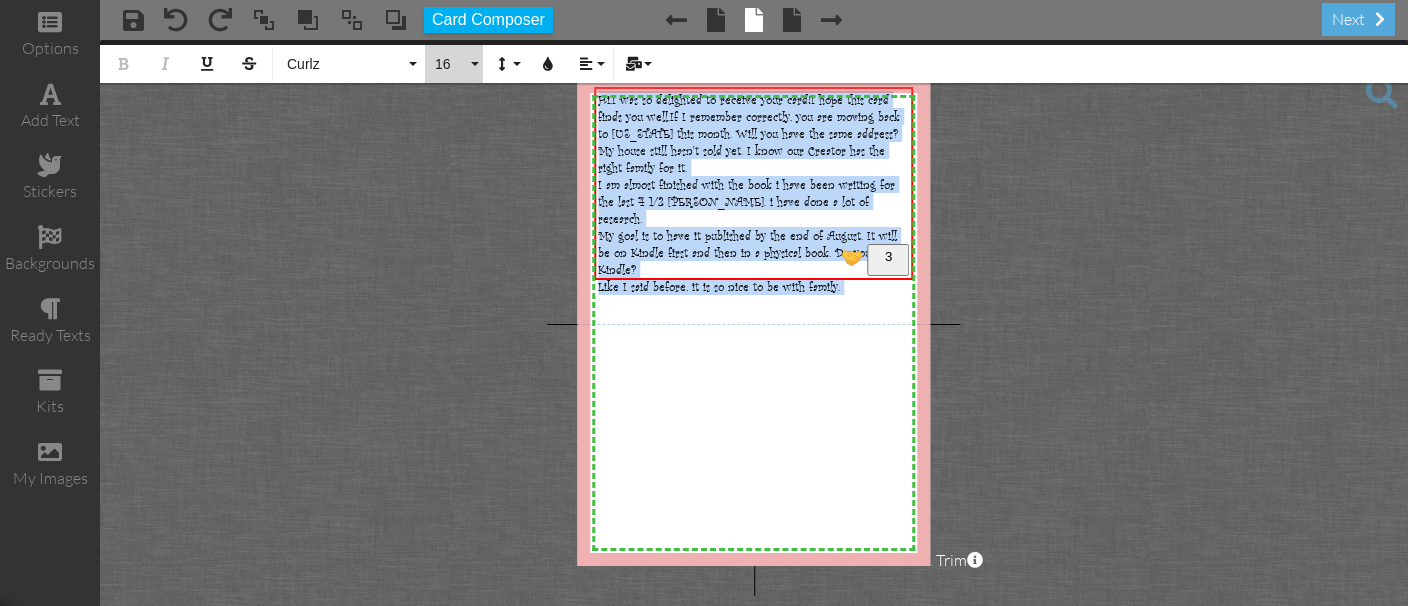click on "16" at bounding box center (454, 64) 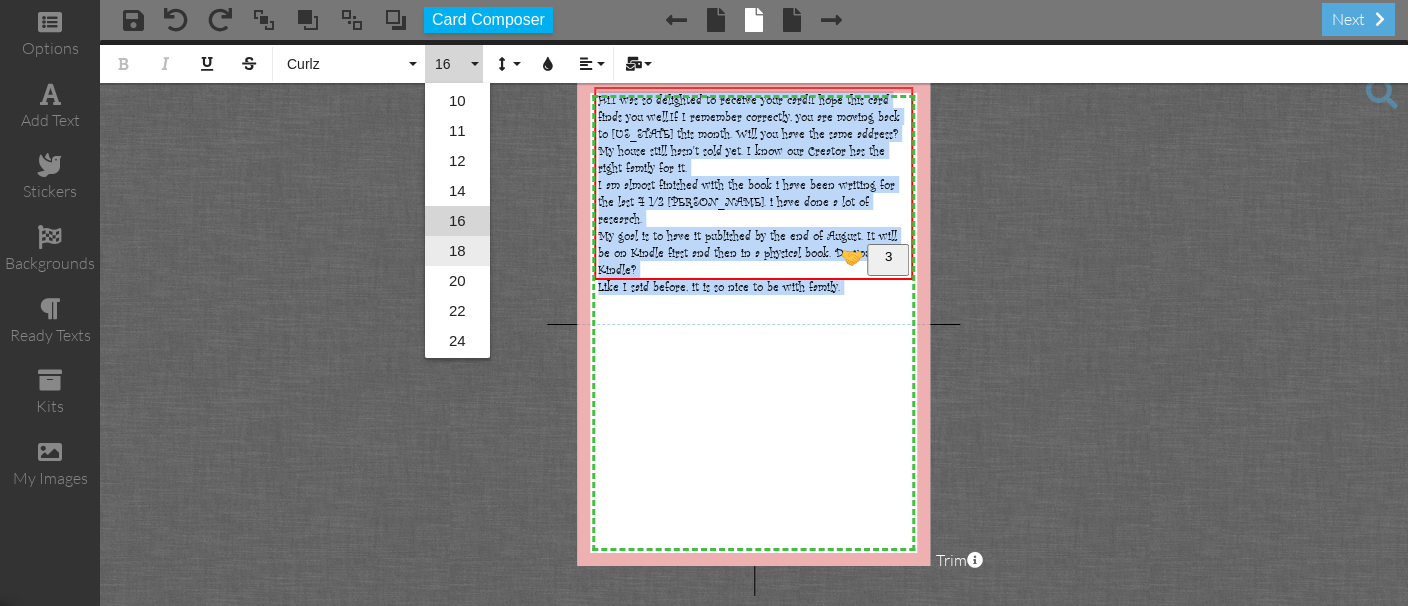 click on "18" at bounding box center [457, 251] 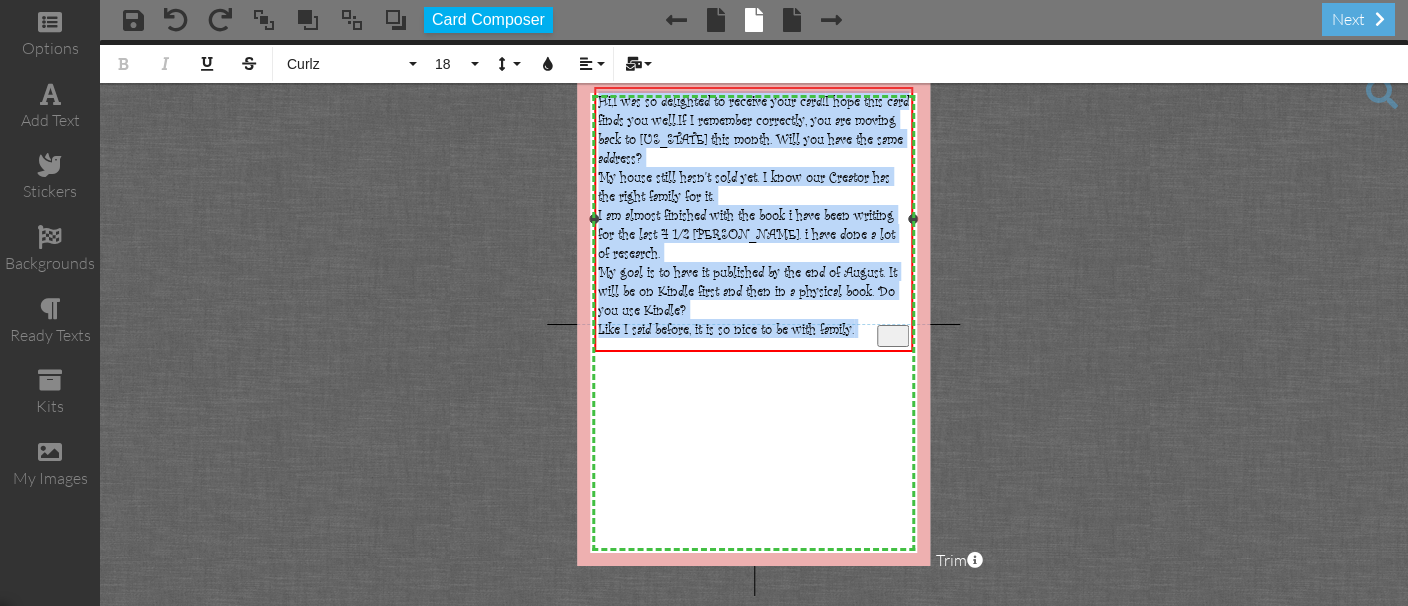 click on "Like I said before, it is so nice to be with family." at bounding box center [726, 328] 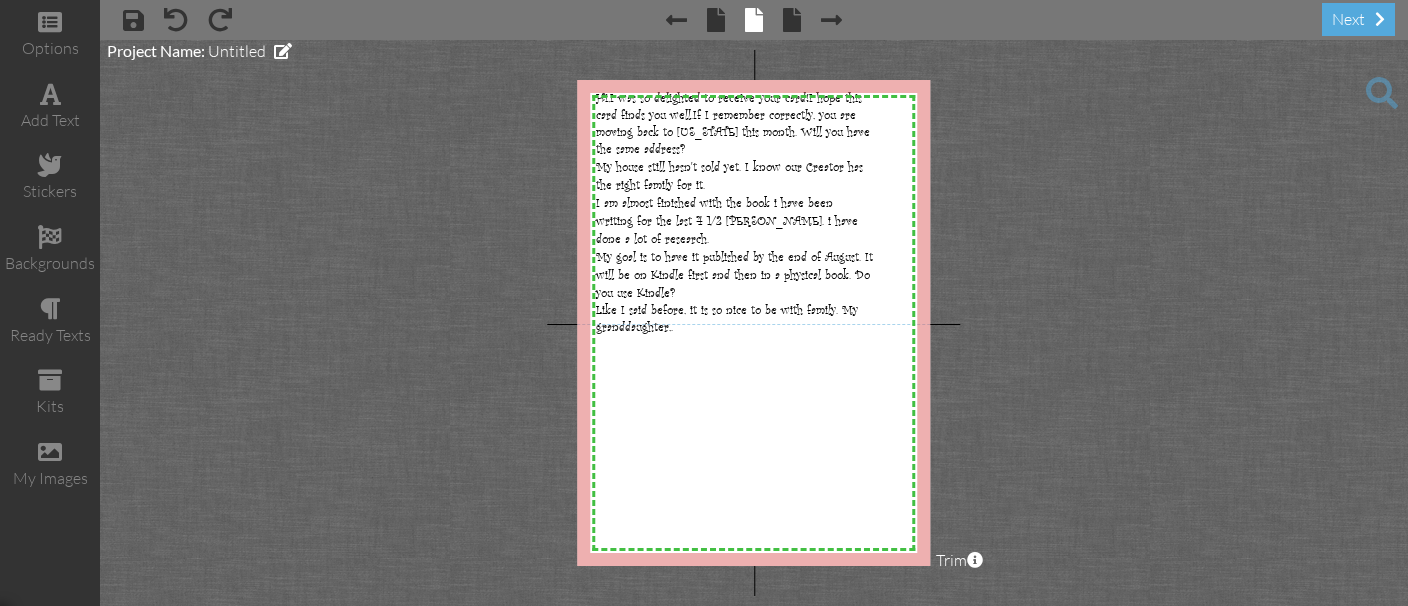 click on "X X X X X X X X X X X X X X X X X X X X X X X X X X X X X X X X X X X X X X X X X X X X X X X X X X X X X X X X X X X X X X X X X X X X X X X X X X X X X X X X X X X X X X X X X X X X X X X X Hi,    I was so delighted to receive your card!  I hope this card finds you well.  If I remember correctly, you are moving back to Florida this month. Will you have the same address?     My house still hasn't sold yet. I know our Creator has the right family for it.    I am almost finished with the book i have been writing for the last 4 1/2 yeaes. i have done a lot of research.     My goal is to have it published by the end of August. It will be on Kindle first and then in a physical book. Do you use Kindle?    Like I said before, it is so nice to be with family. My granddaughter,. ×
Project Name:
Untitled
Trim" at bounding box center (754, 323) 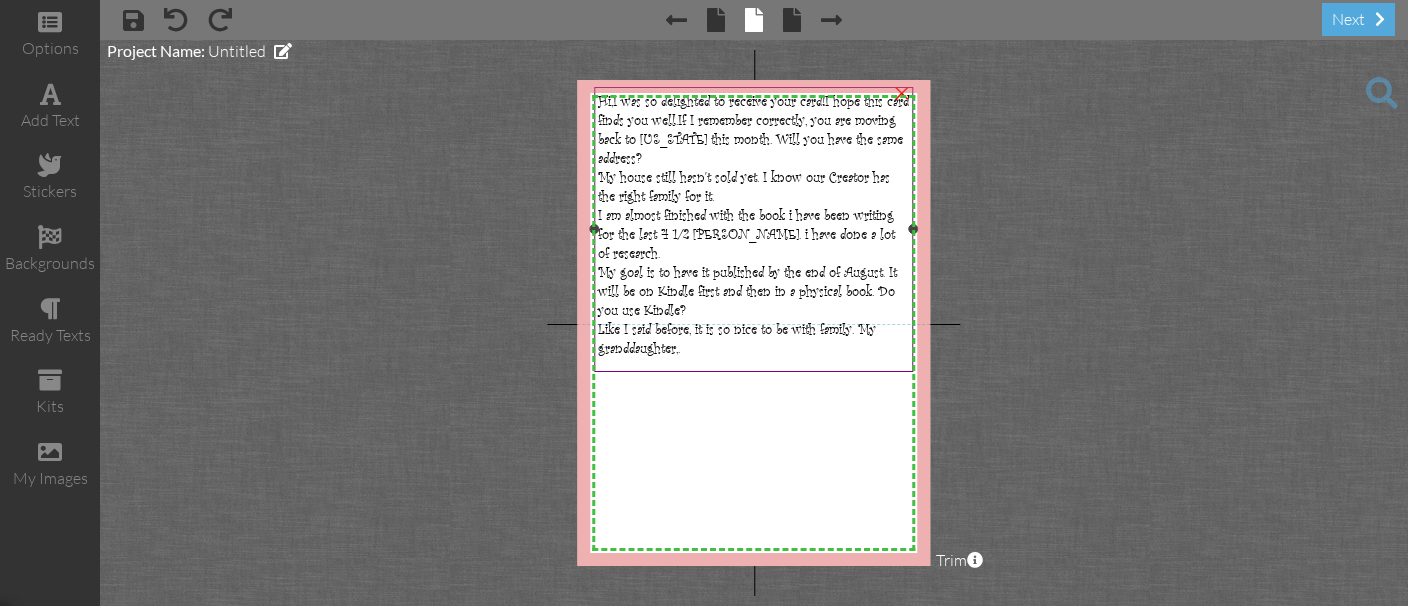 click on "Like I said before, it is so nice to be with family. My granddaughter,." at bounding box center [754, 338] 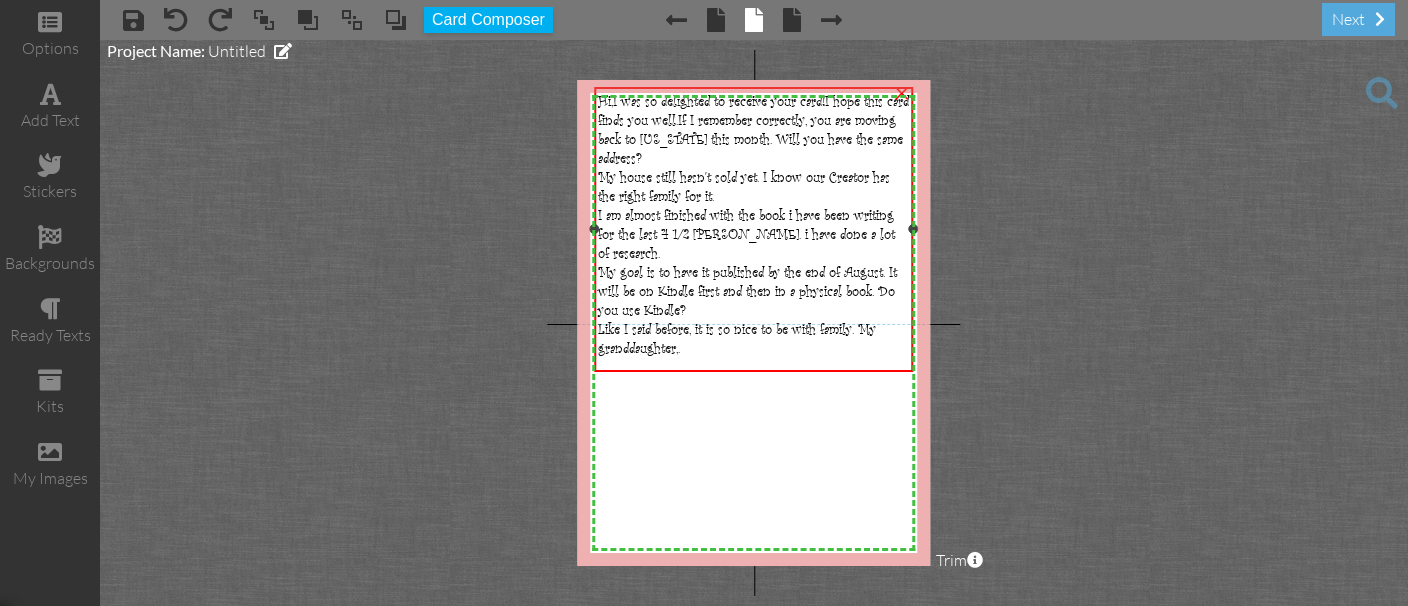 click on "Like I said before, it is so nice to be with family. My granddaughter,." at bounding box center [754, 338] 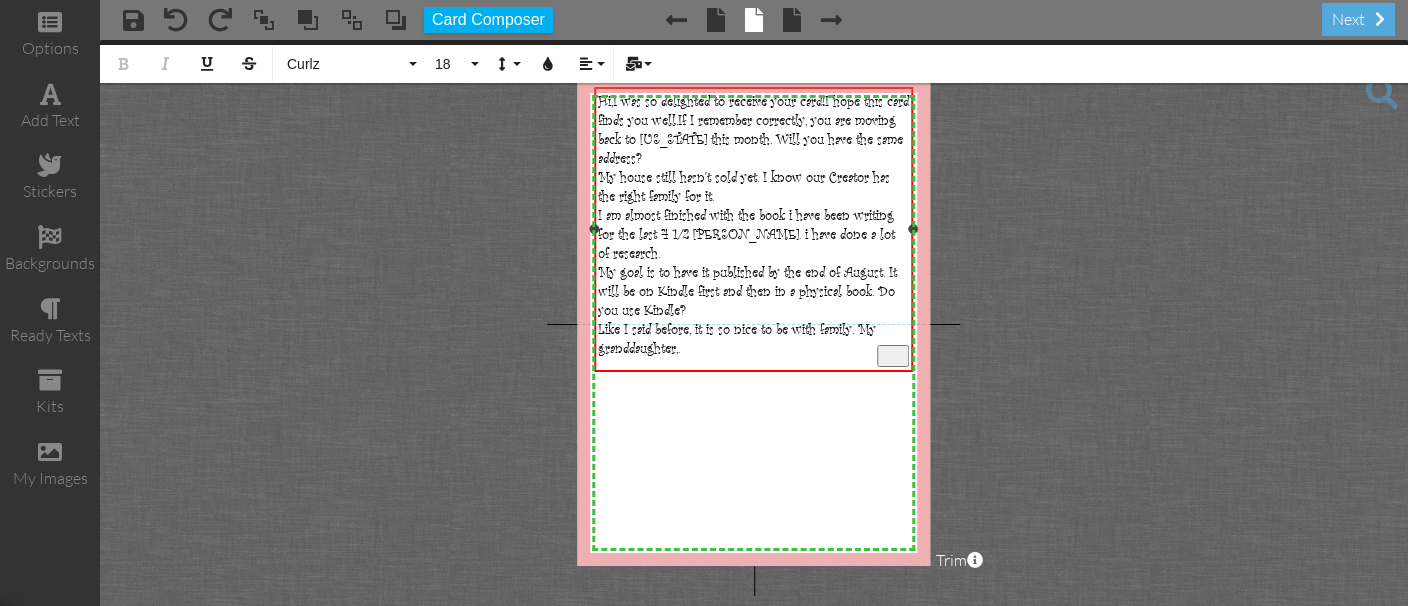 click on "Like I said before, it is so nice to be with family. My granddaughter,." at bounding box center [754, 338] 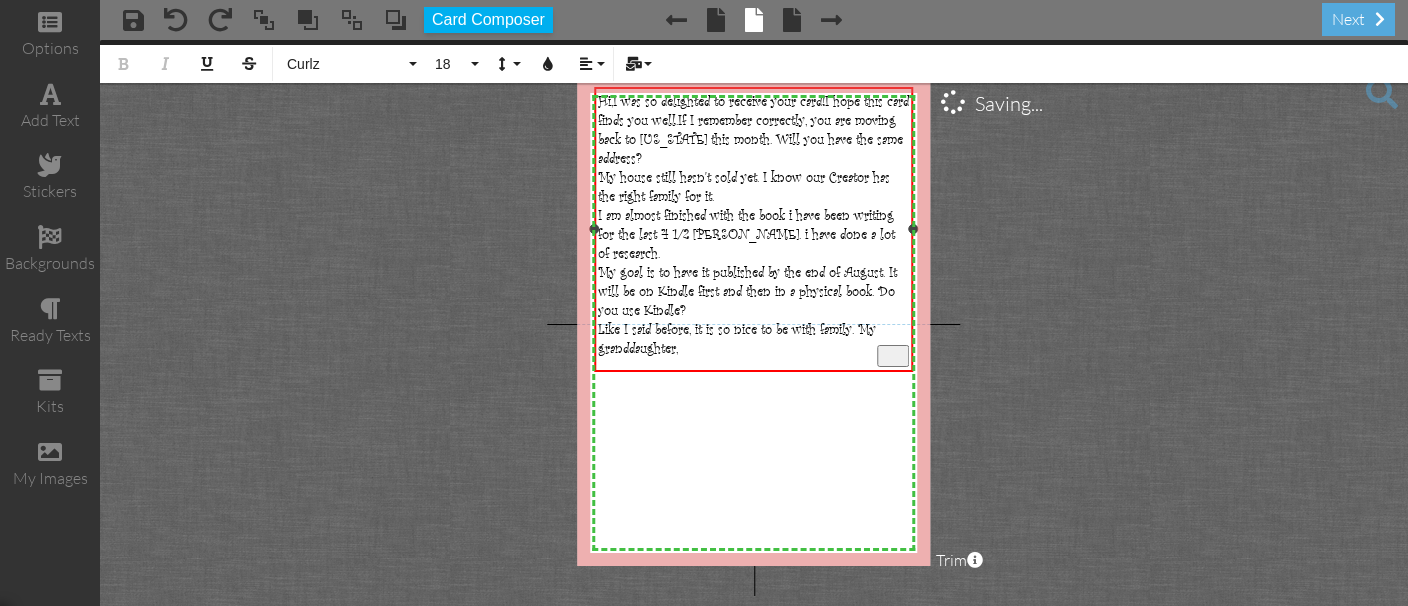 type 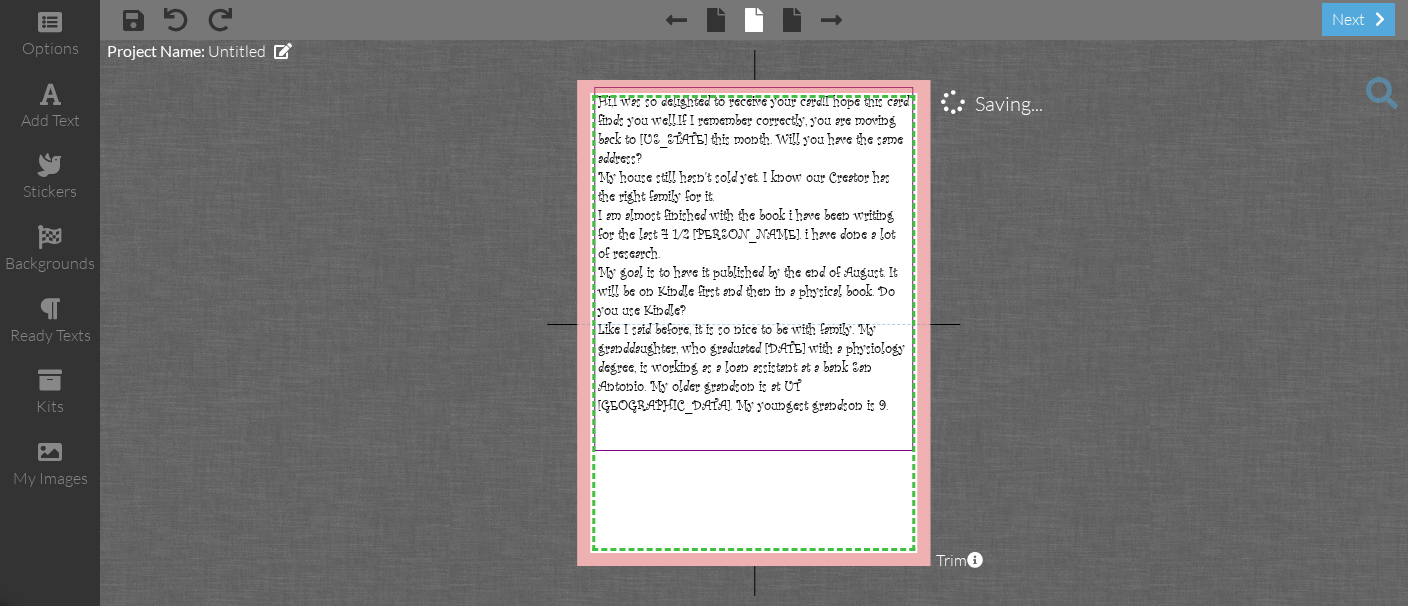 click at bounding box center [1382, 93] 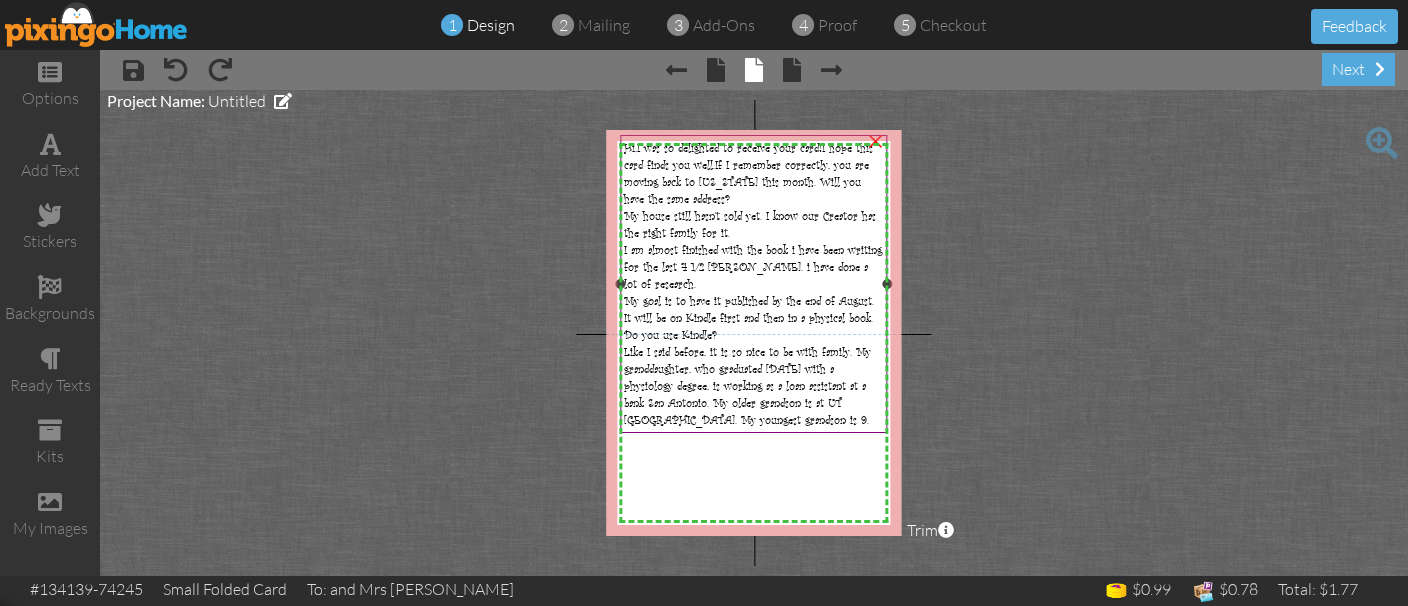 click on "My house still hasn't sold yet. I know our Creator has the right family for it." at bounding box center [750, 224] 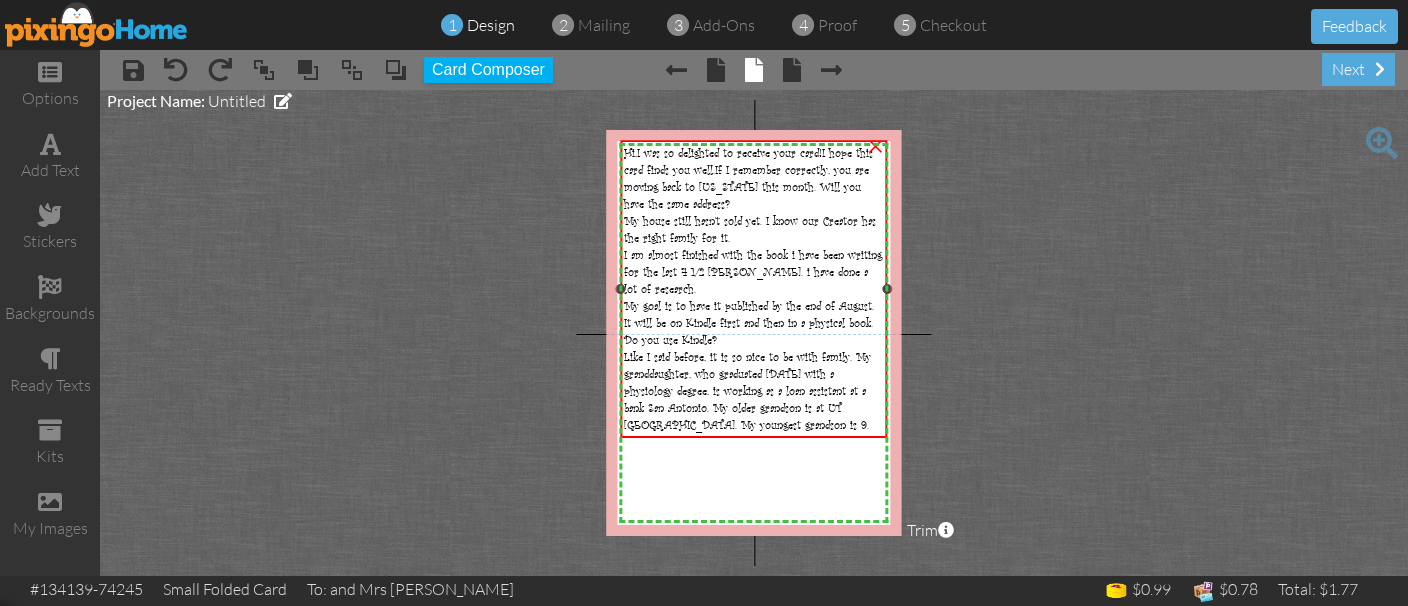 click on "My house still hasn't sold yet. I know our Creator has the right family for it." at bounding box center [750, 229] 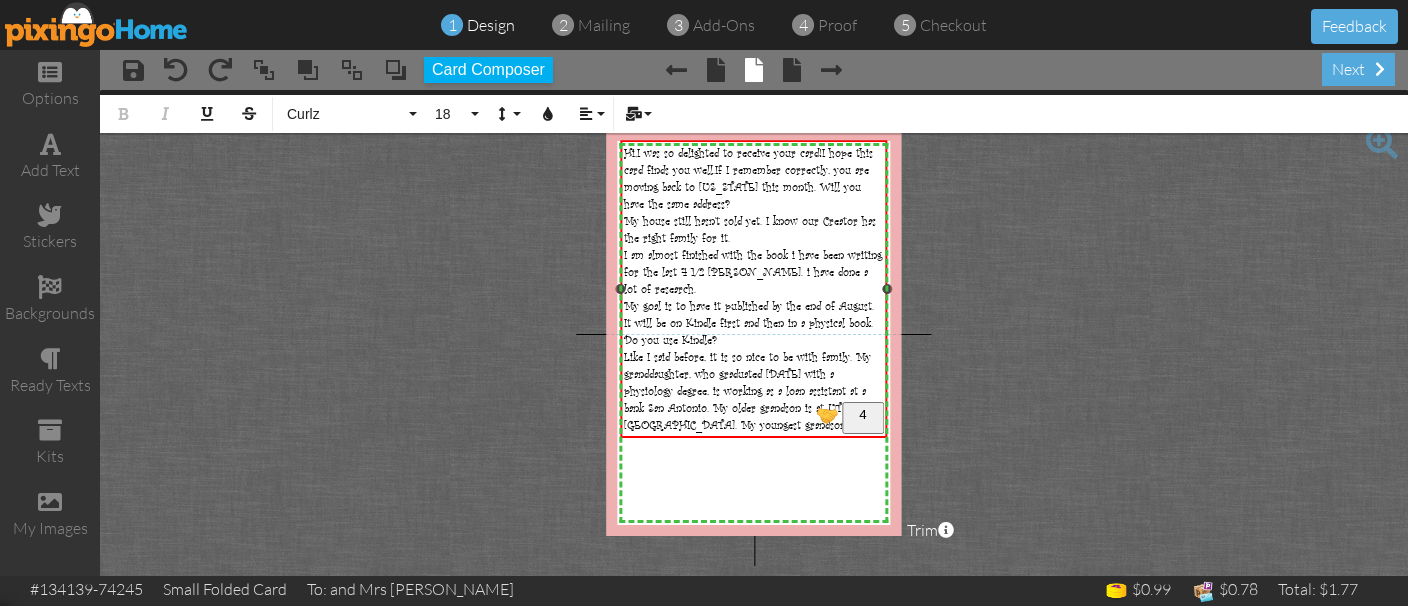click on "I am almost finished with the book i have been writing for the last 4 1/2 yeaes. i have done a lot of research." at bounding box center [753, 271] 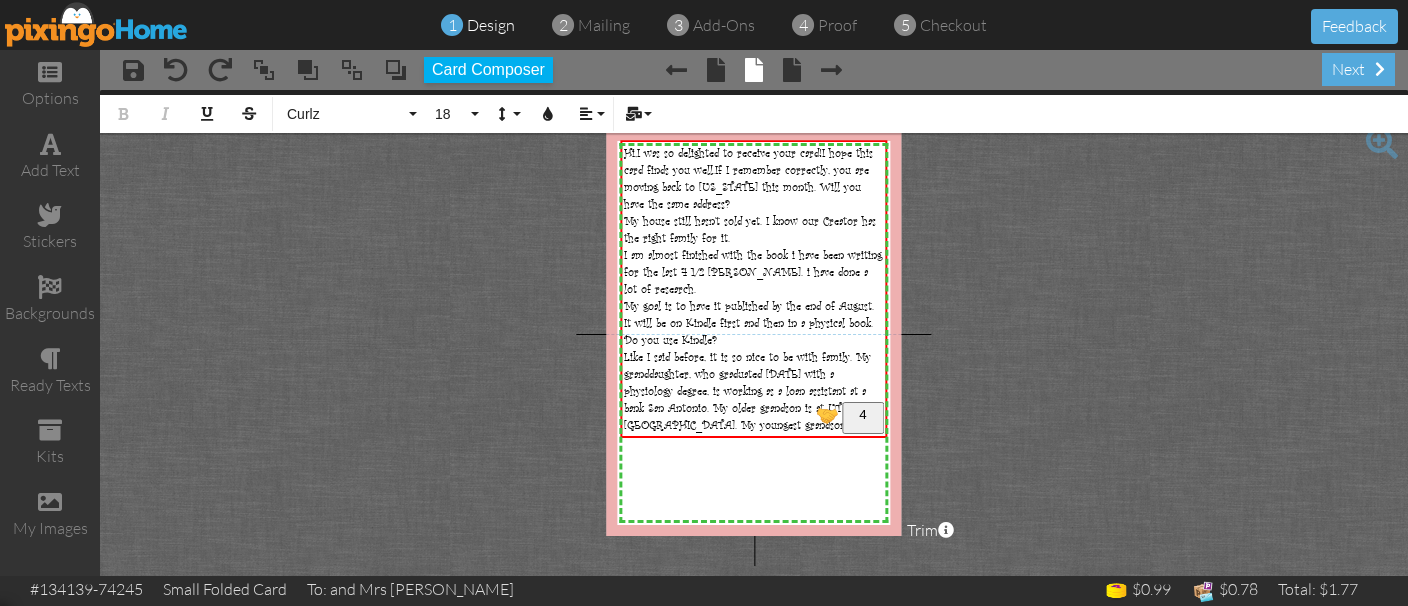 type 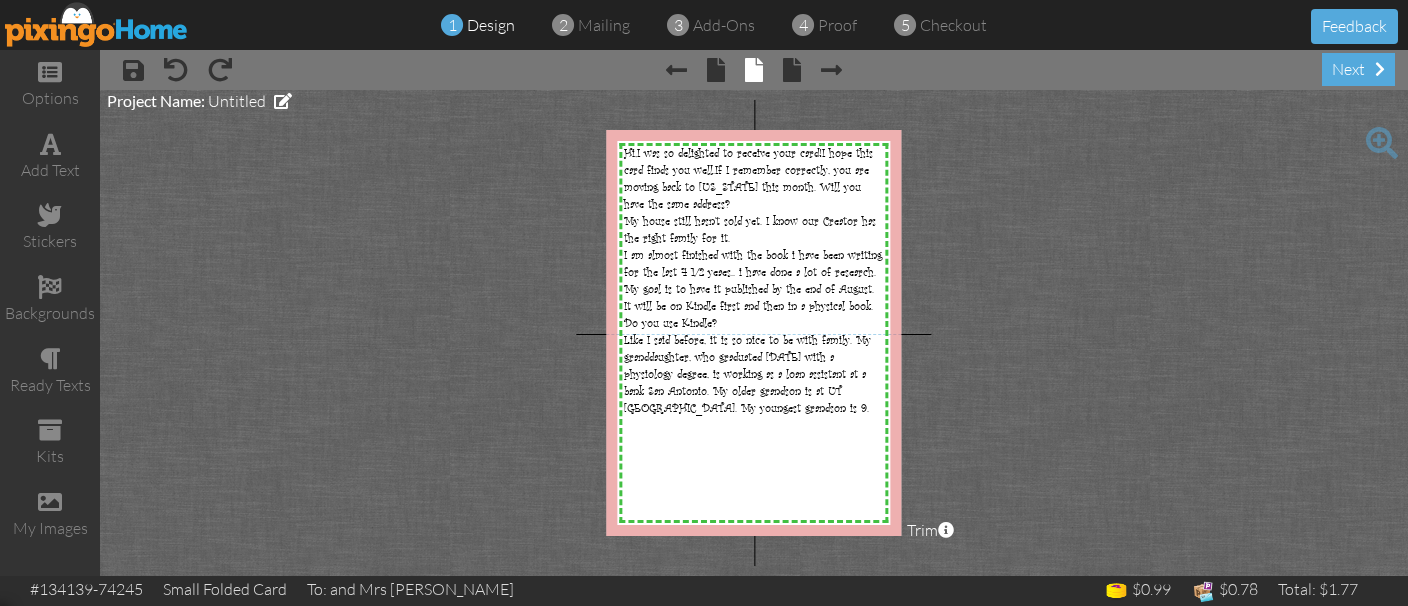 click at bounding box center (1382, 143) 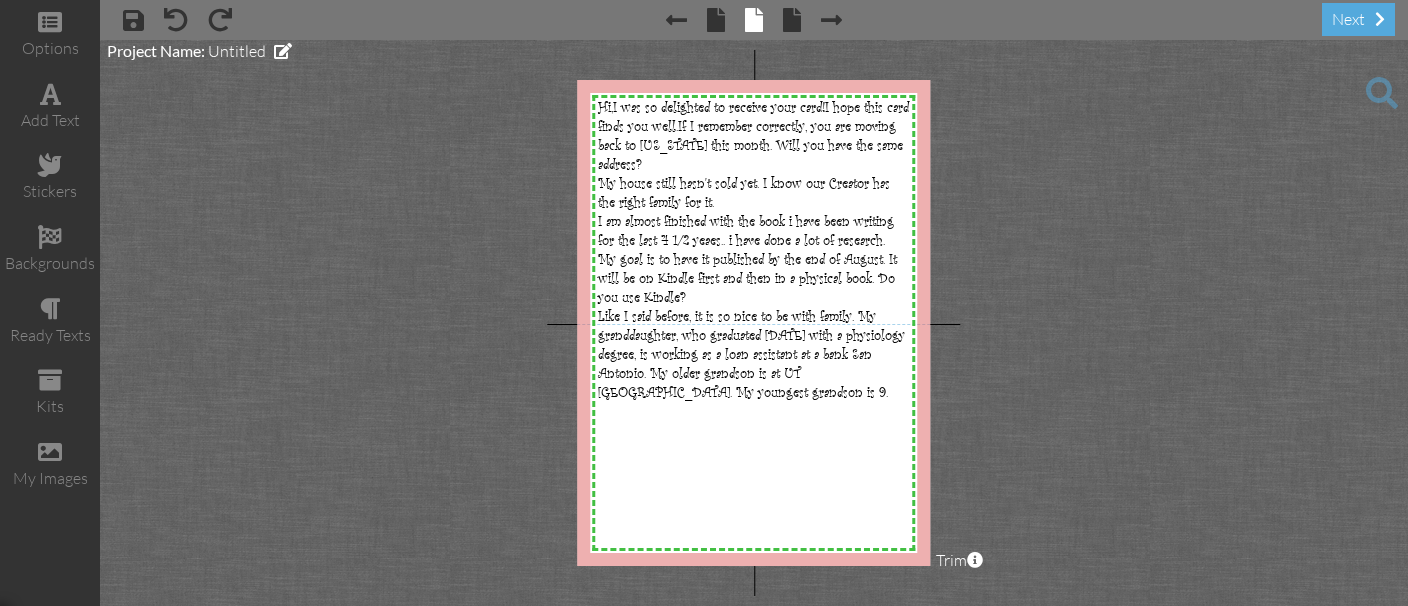 click at bounding box center (1382, 93) 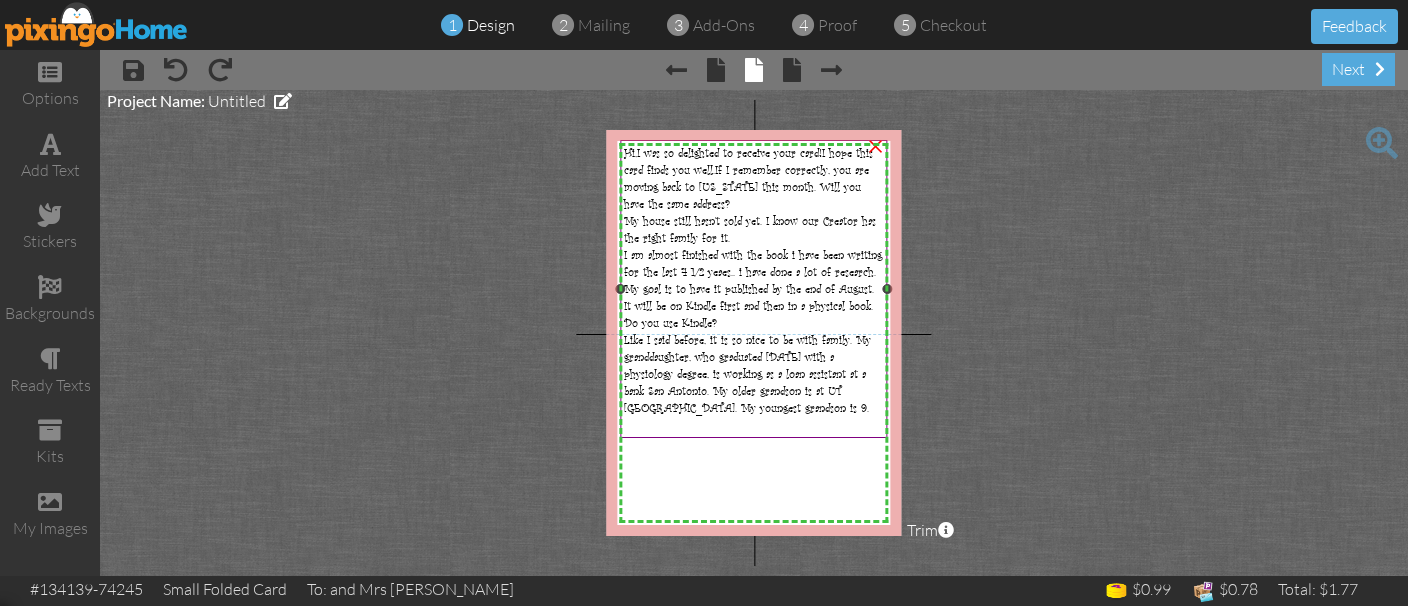 click on "My goal is to have it published by the end of August. It will be on Kindle first and then in a physical book. Do you use Kindle?" at bounding box center [749, 305] 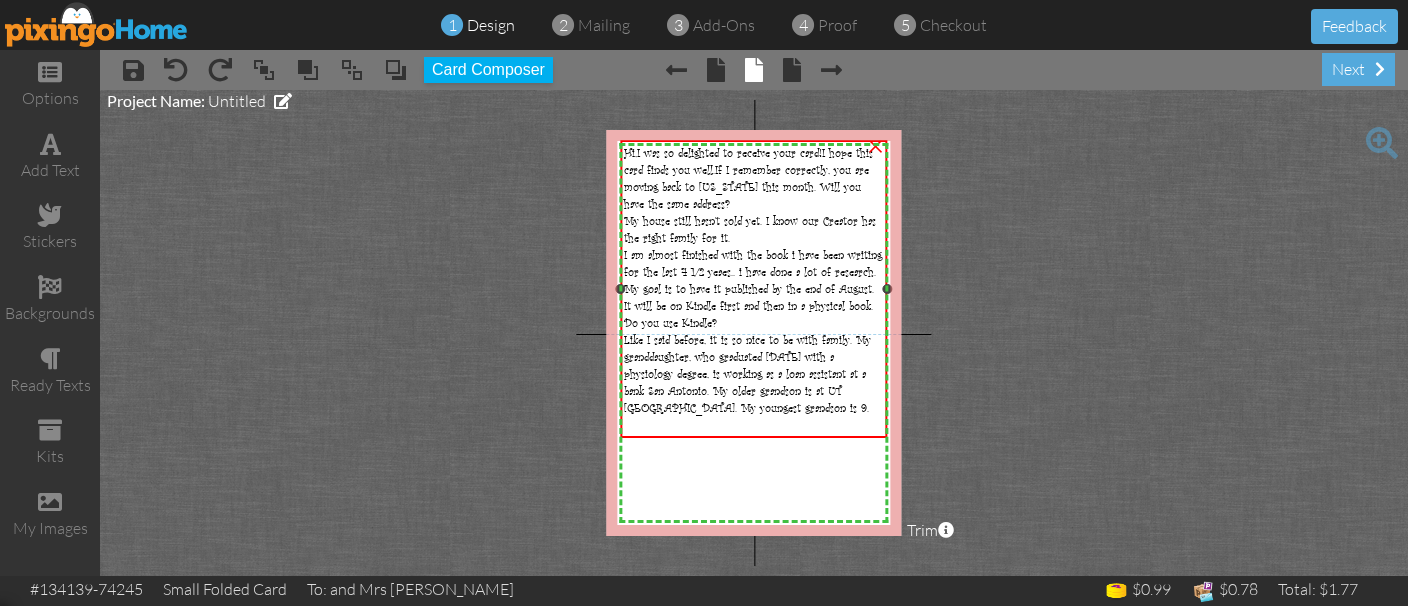 click on "My goal is to have it published by the end of August. It will be on Kindle first and then in a physical book. Do you use Kindle?" at bounding box center [749, 305] 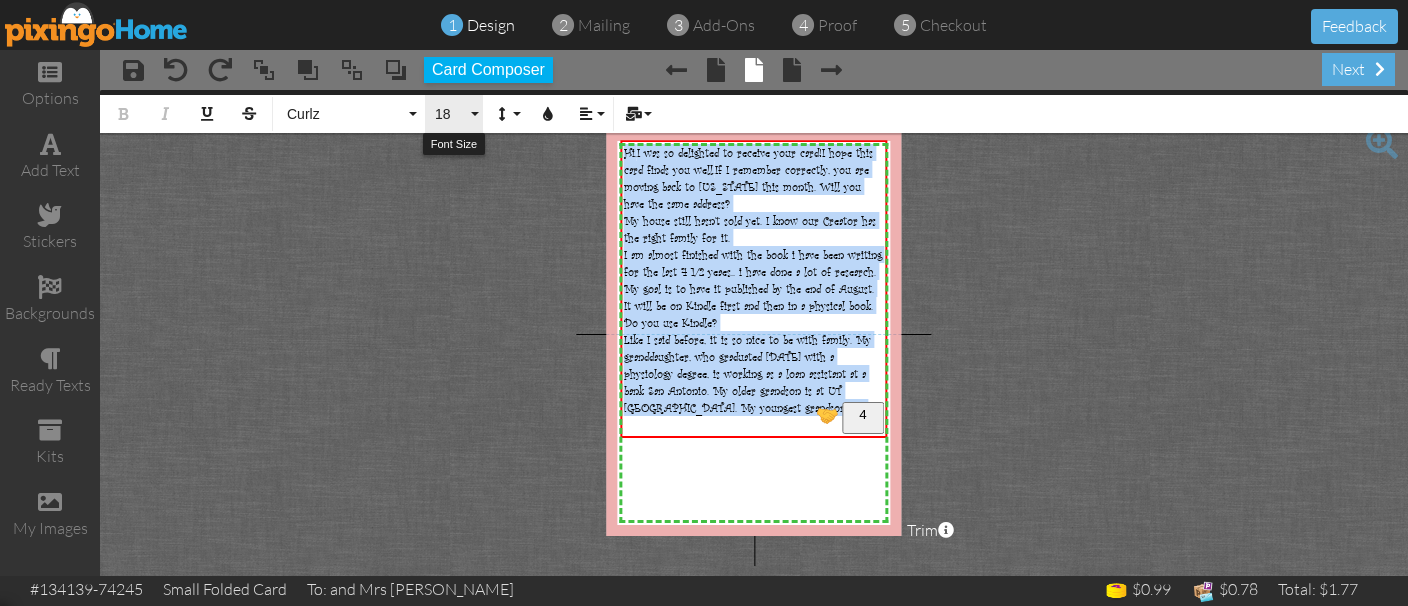 click on "18" at bounding box center (454, 114) 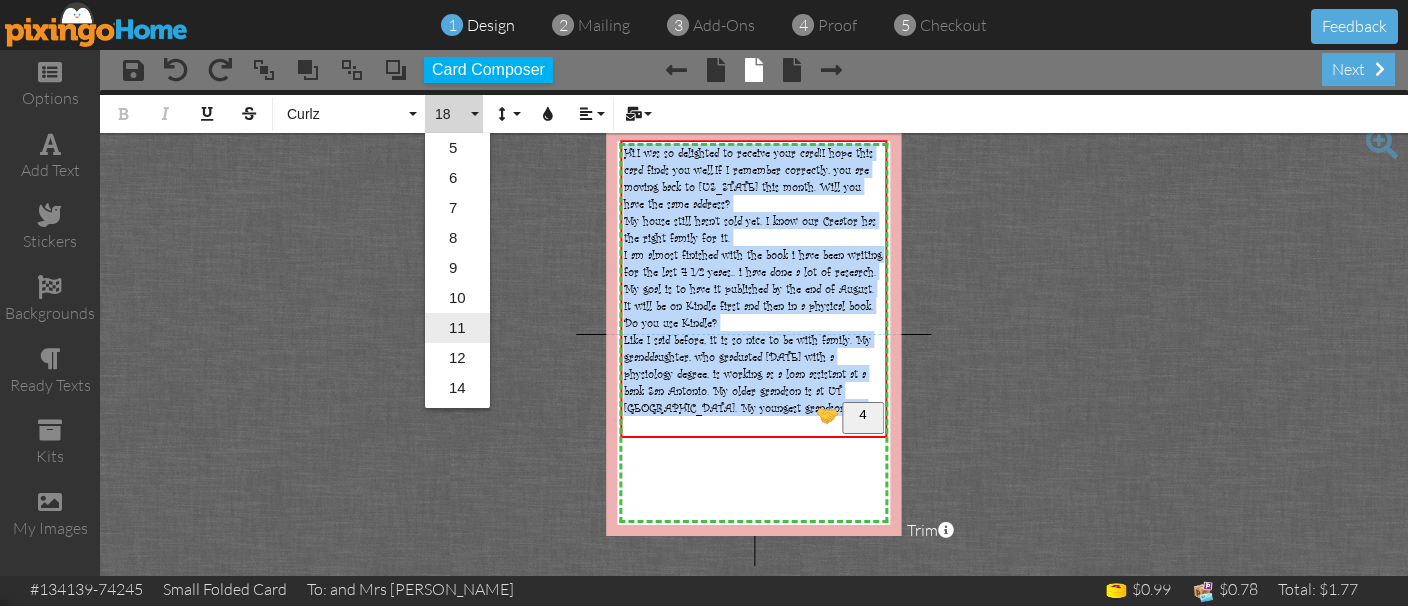 scroll, scrollTop: 247, scrollLeft: 0, axis: vertical 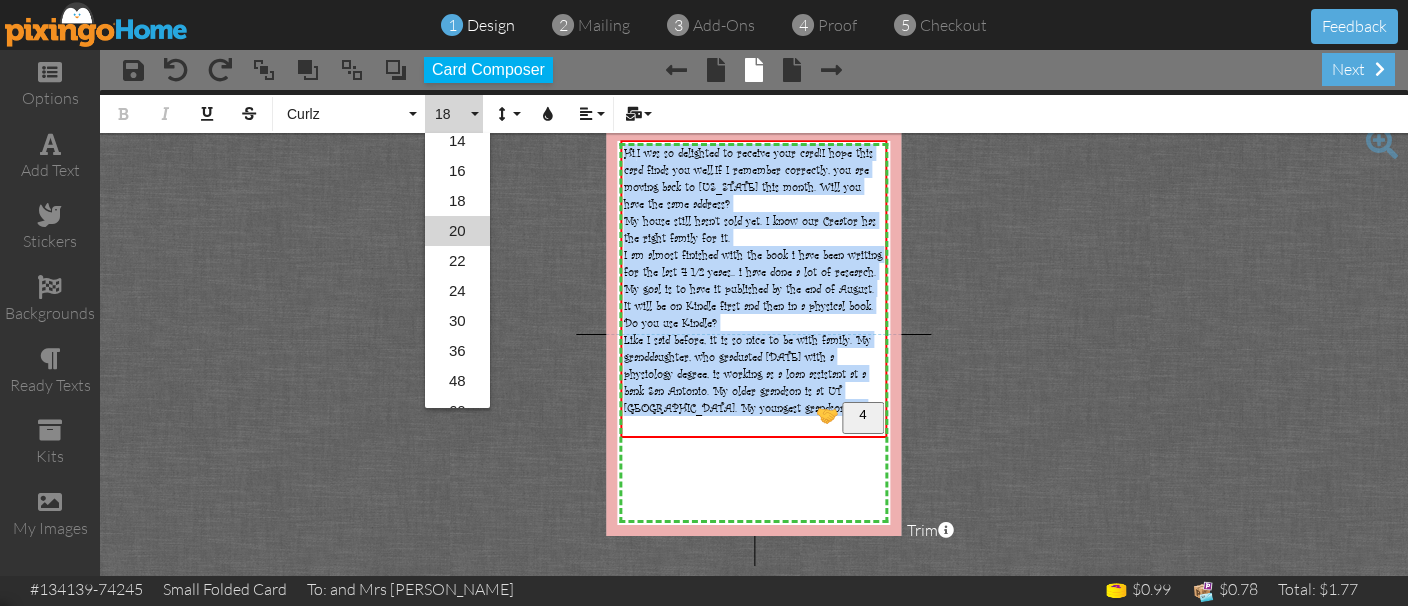 click on "20" at bounding box center (457, 231) 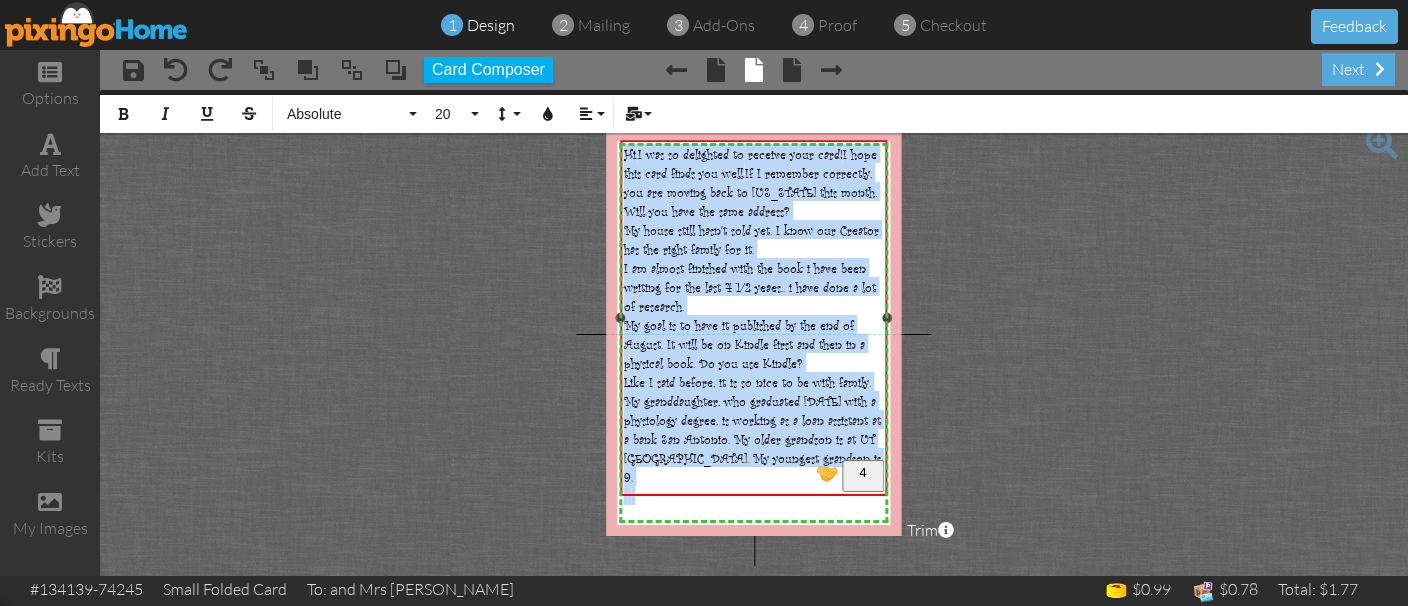 click on "Like I said before, it is so nice to be with family. My granddaughter, who graduated two years ago with a physiology degree, is working as a loan assistant at a bank San Antonio. My older grandson is at UT Austin. My youngest grandson is 9." at bounding box center (754, 429) 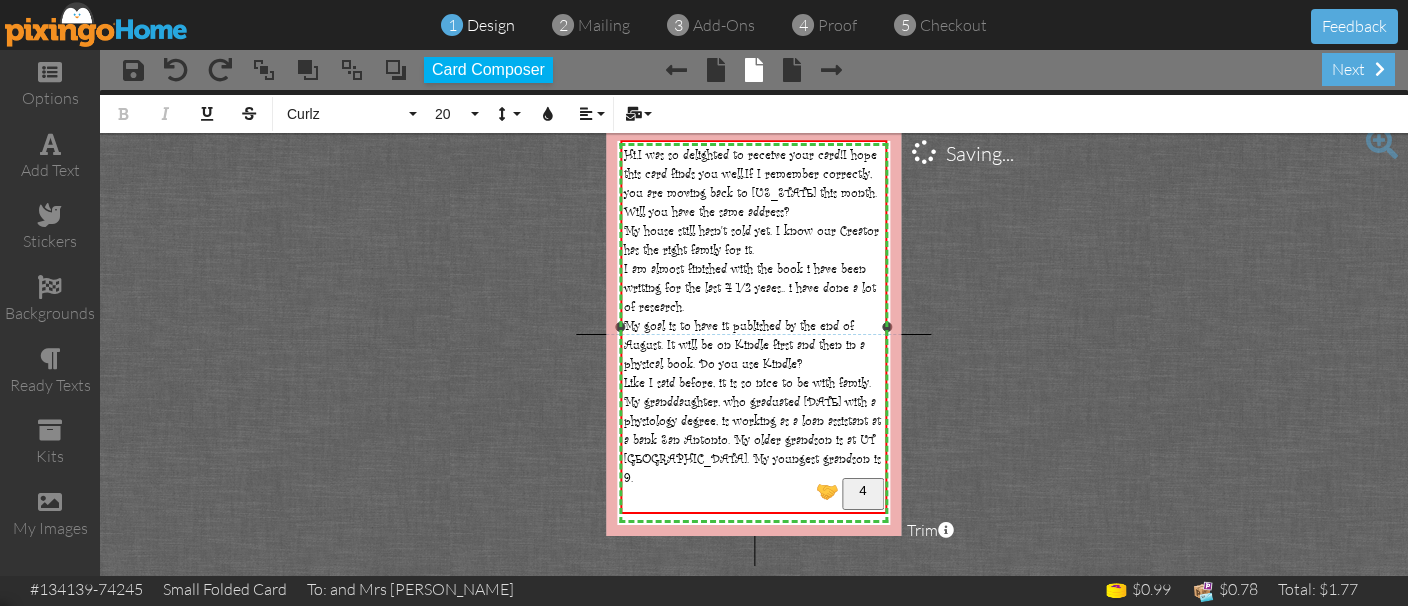 type 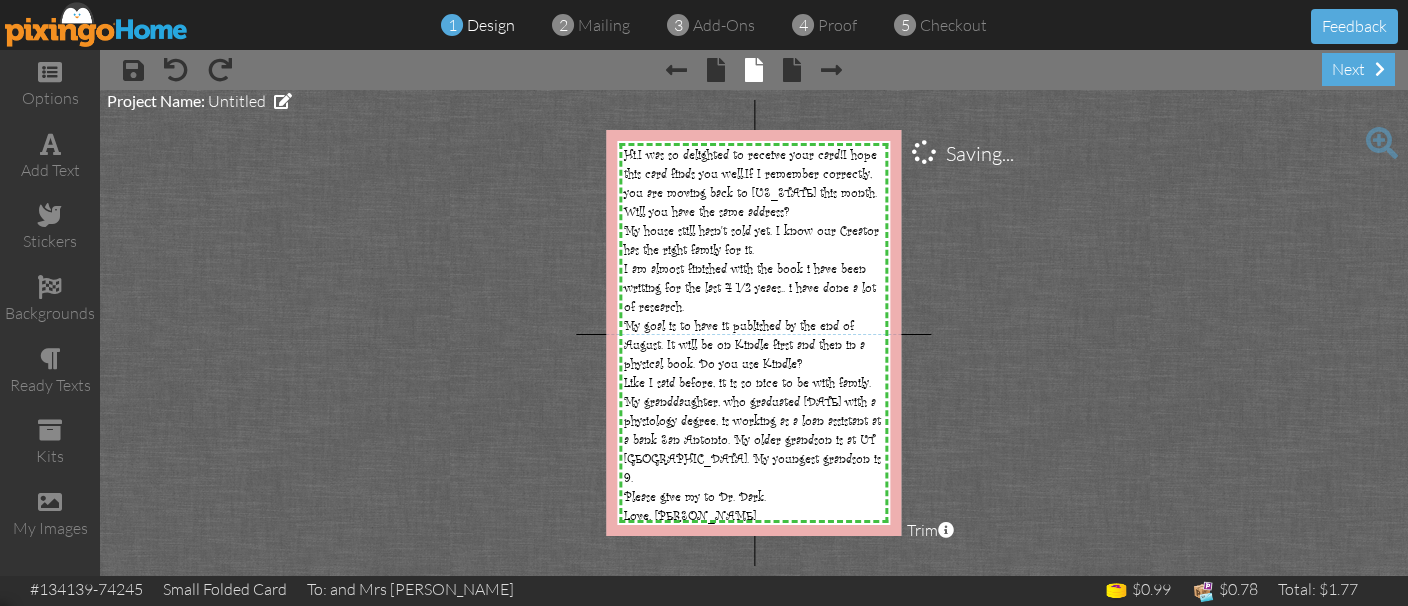 click on "X X X X X X X X X X X X X X X X X X X X X X X X X X X X X X X X X X X X X X X X X X X X X X X X X X X X X X X X X X X X X X X X X X X X X X X X X X X X X X X X X X X X X X X X X X X X X X X X Hi,    I was so delighted to receive your card!  I hope this card finds you well.  If I remember correctly, you are moving back to Florida this month. Will you have the same address?     My house still hasn't sold yet. I know our Creator has the right family for it.    I am almost finished with the book i have been writing for the last 4 1/2 yeaes.. i have done a lot of research.     My goal is to have it published by the end of August. It will be on Kindle first and then in a physical book. Do you use Kindle?    Like I said before, it is so nice to be with family. My granddaughter, who graduated two years ago with a physiology degree, is working as a loan assistant at a bank San Antonio. My older grandson is at UT Austin. My youngest grandson is 9.     Please give my to Dr. Dark.     ×" at bounding box center (754, 333) 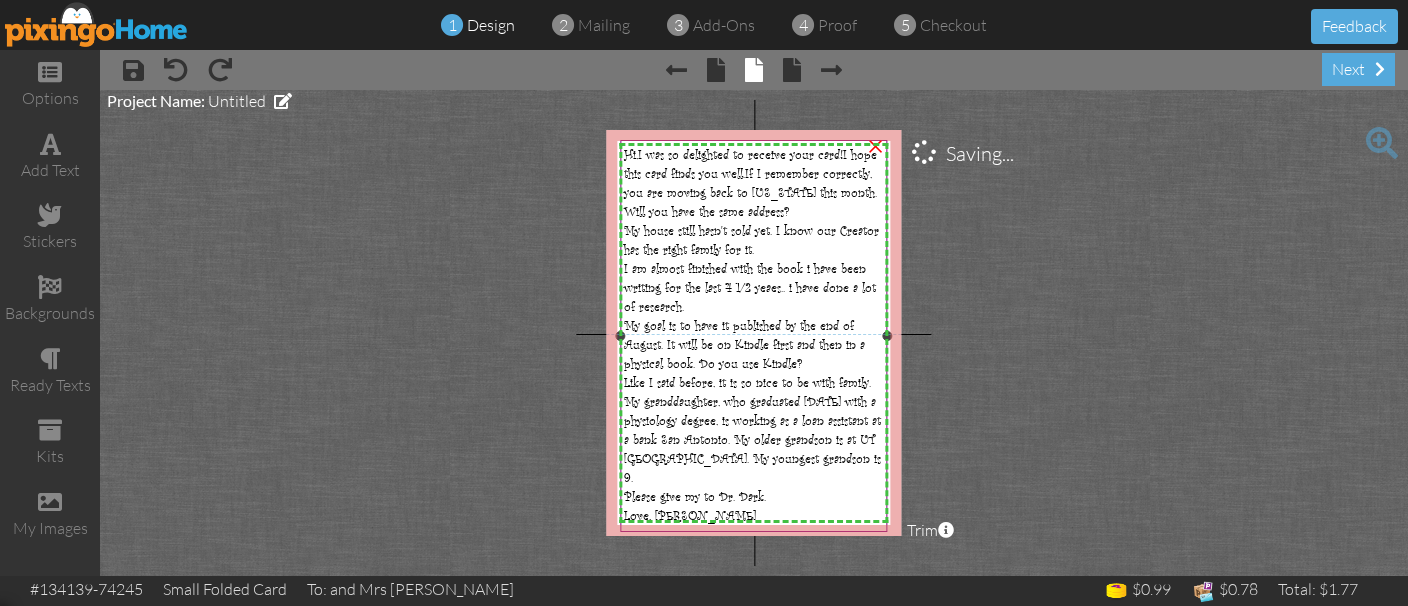 click on "Love, Lilian" at bounding box center [690, 515] 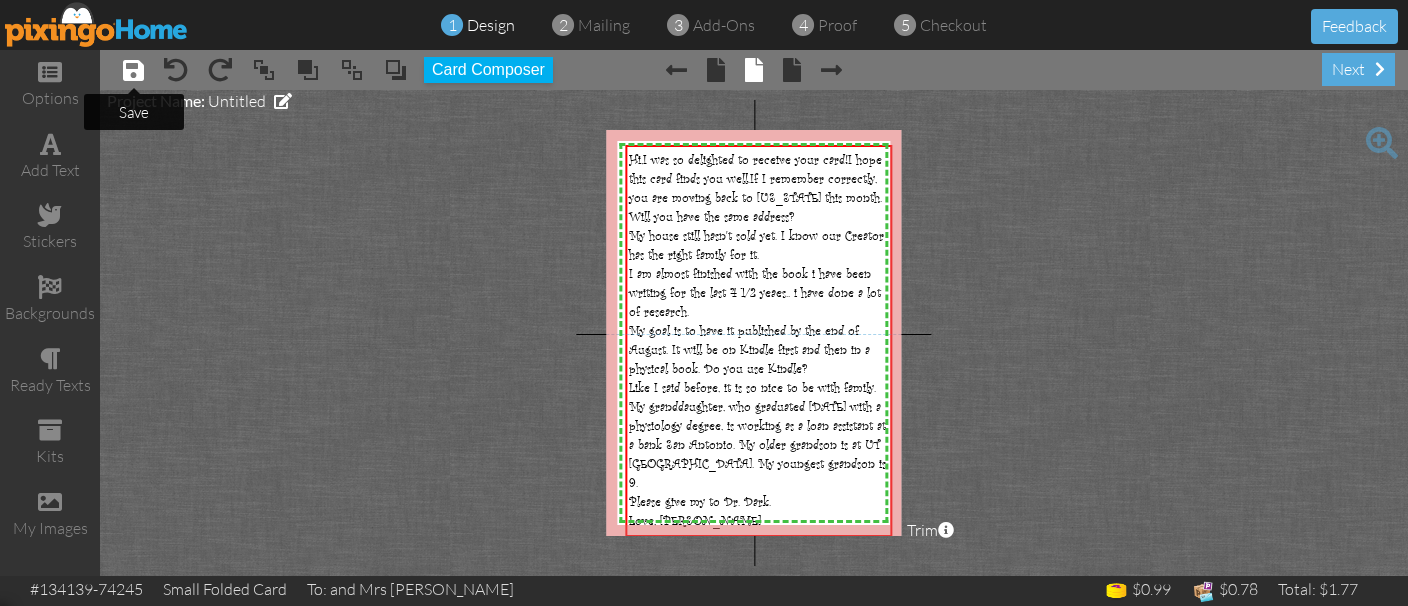 click at bounding box center (133, 70) 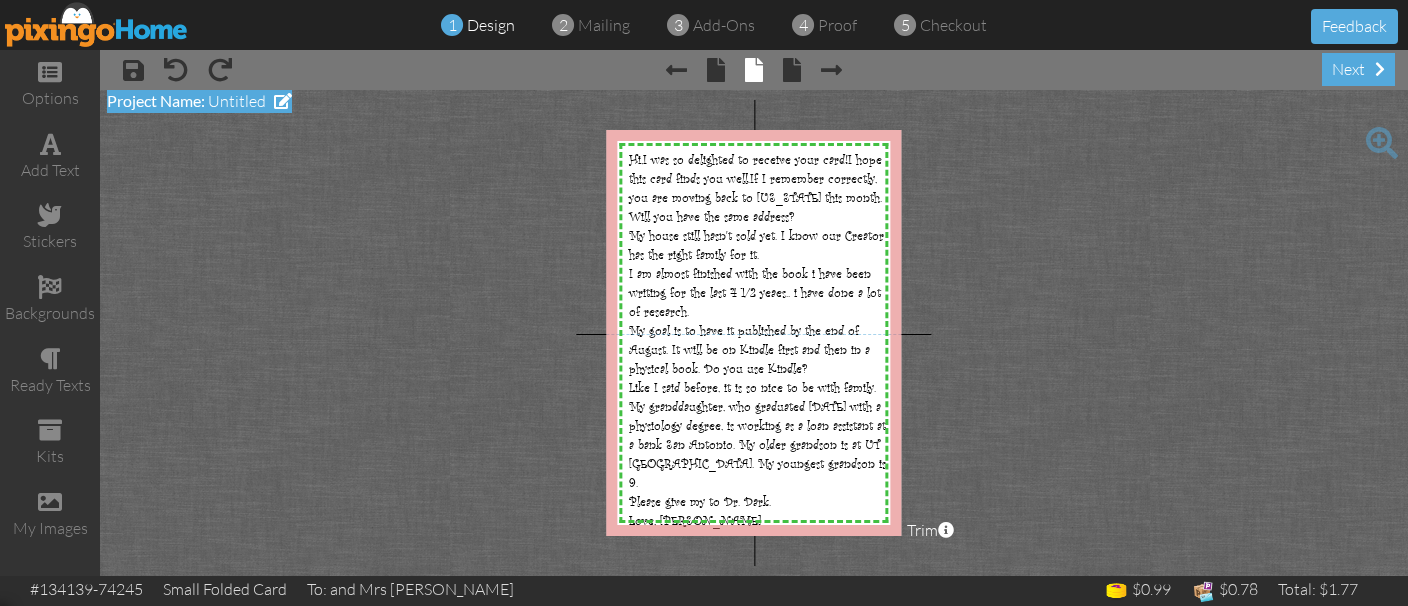 click on "Untitled" at bounding box center (237, 101) 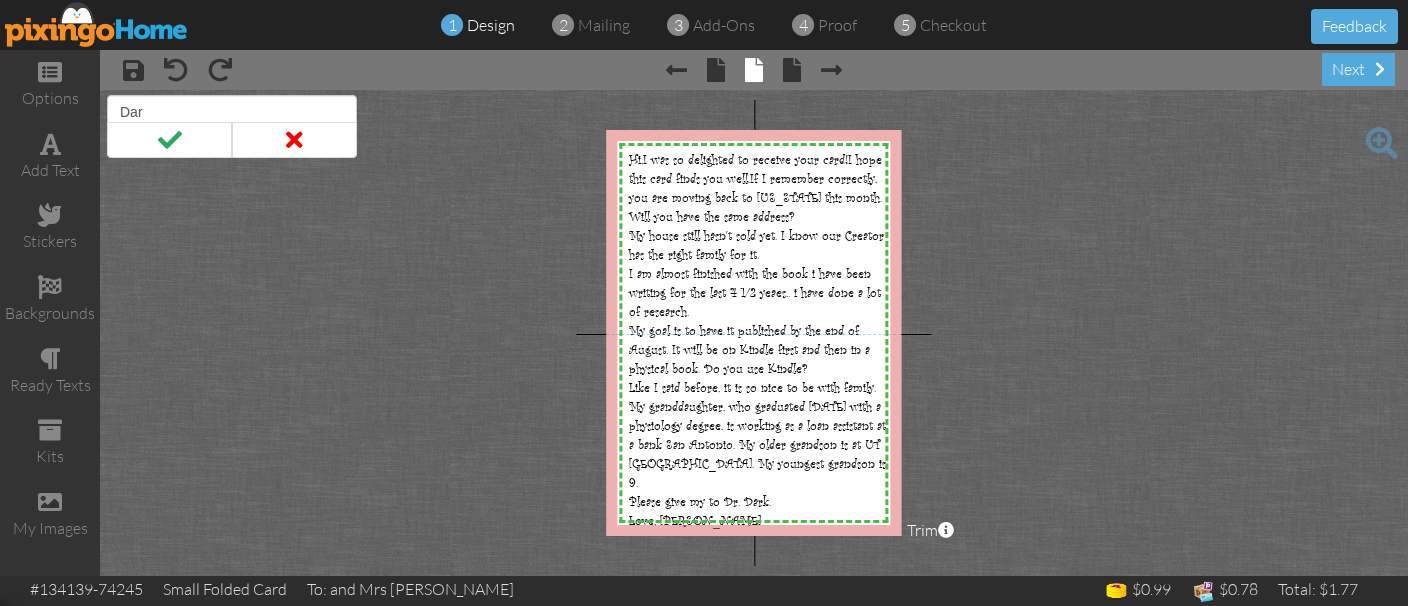 type on "Dark" 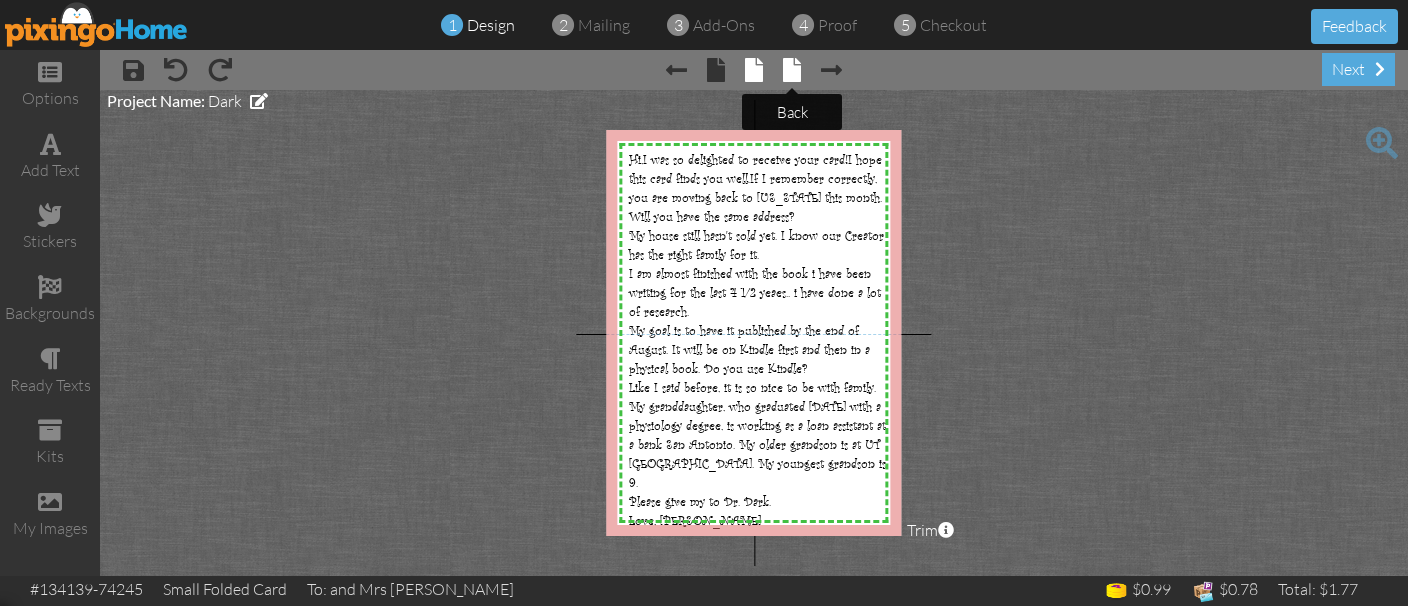 click at bounding box center [792, 70] 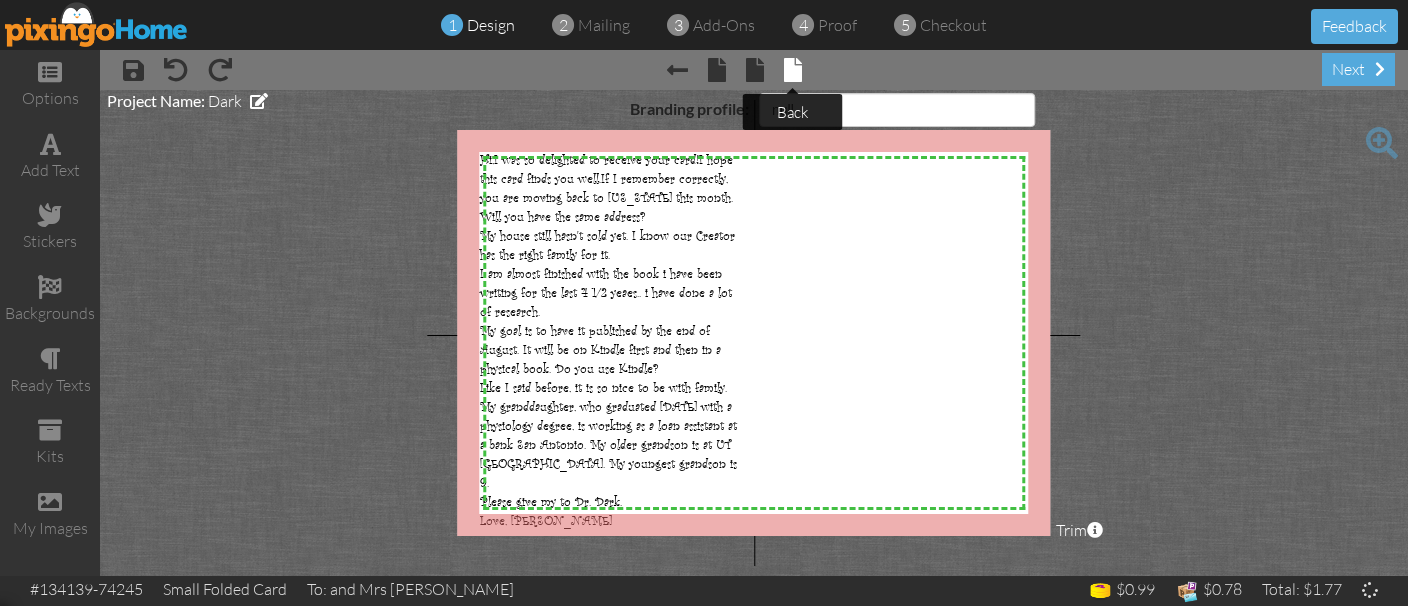 select on "object:3562" 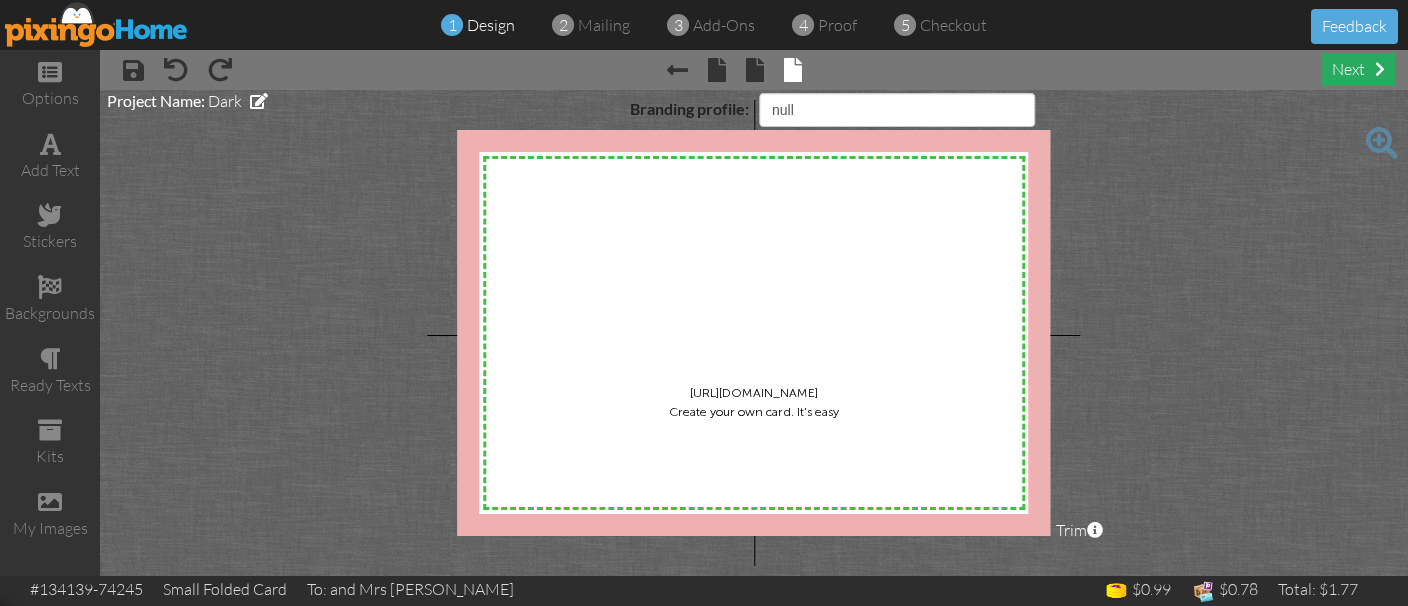click on "next" at bounding box center [1358, 69] 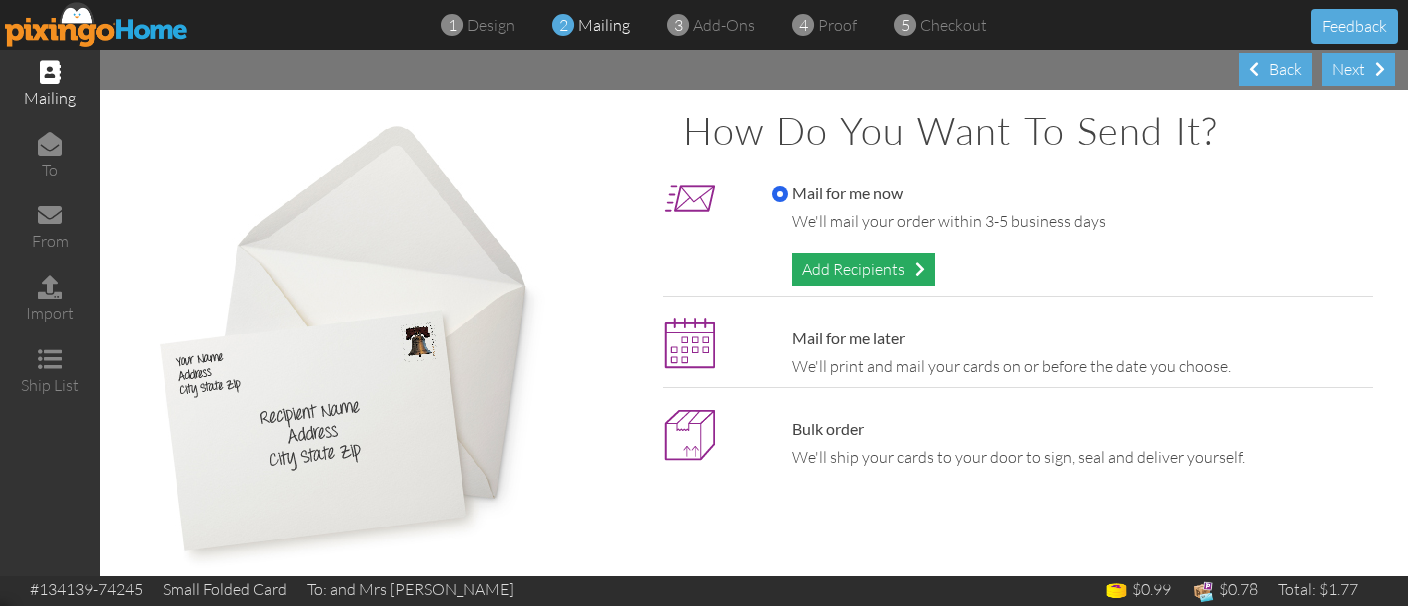 click at bounding box center (920, 269) 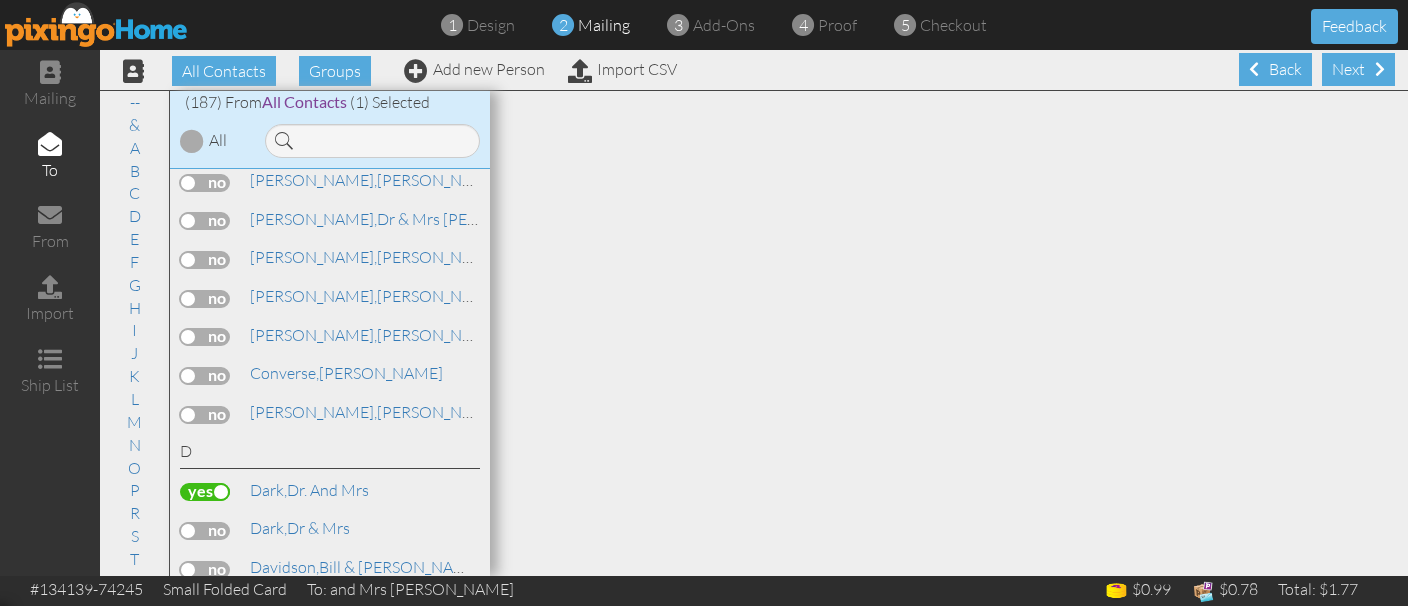 scroll, scrollTop: 1940, scrollLeft: 0, axis: vertical 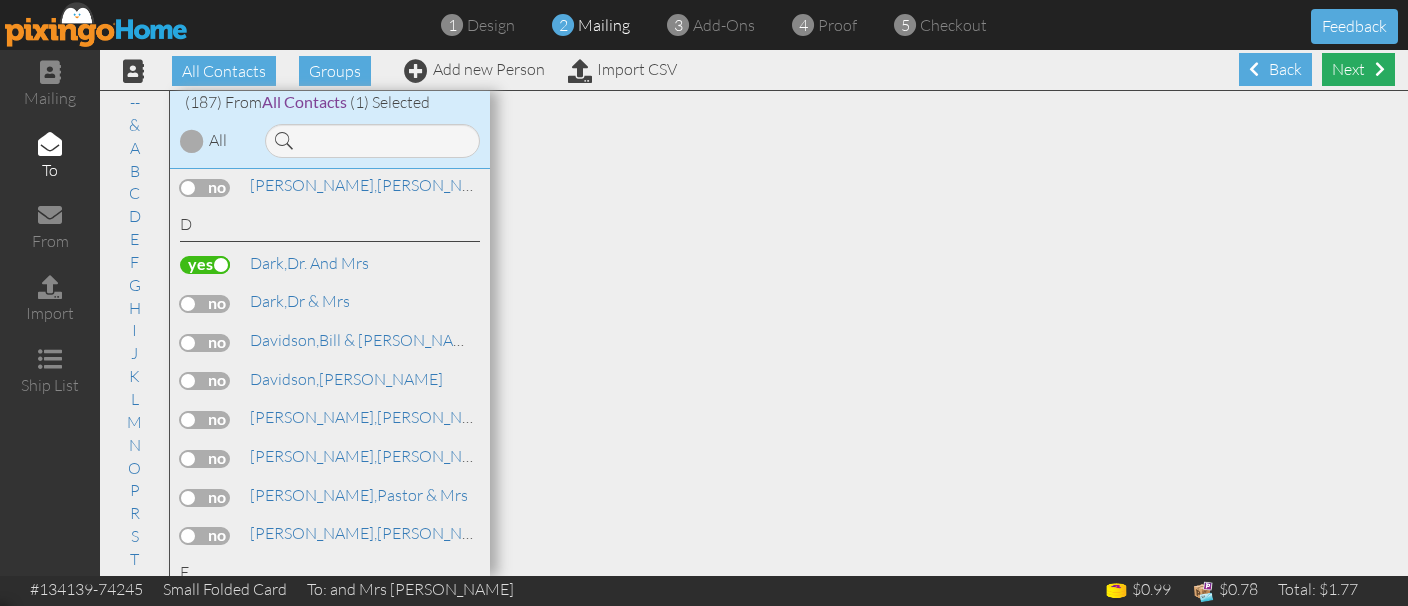 click on "Next" at bounding box center [1358, 69] 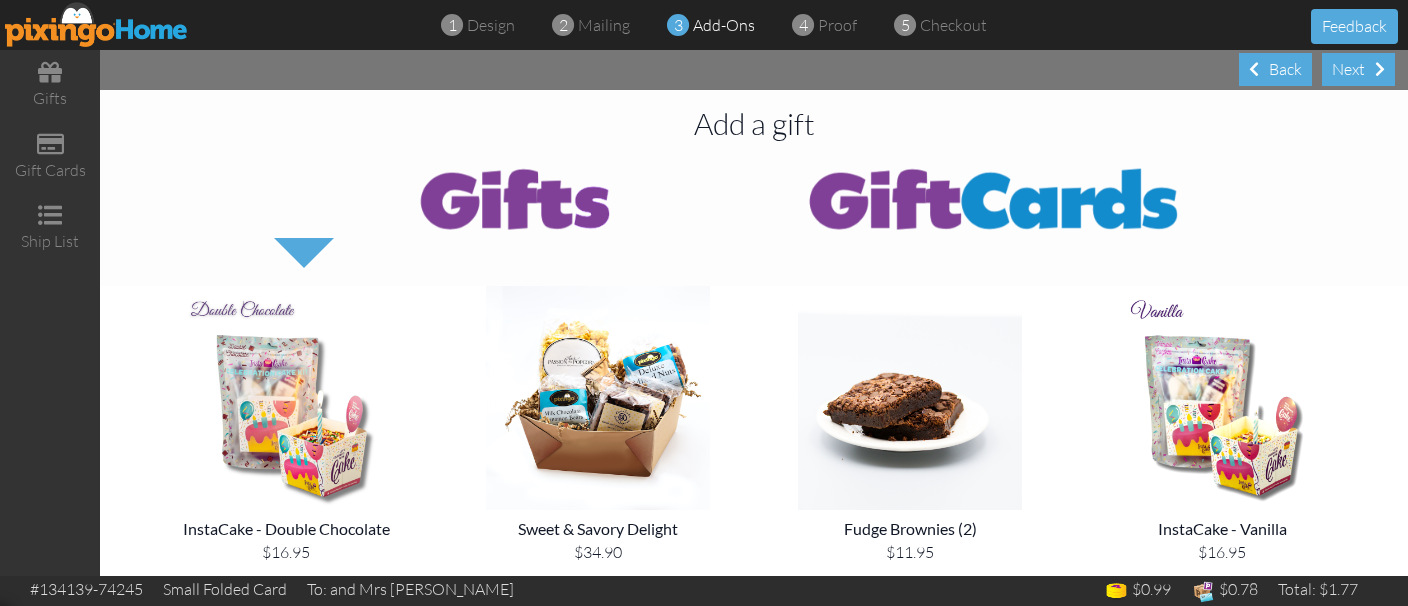 click on "Next" at bounding box center [1358, 69] 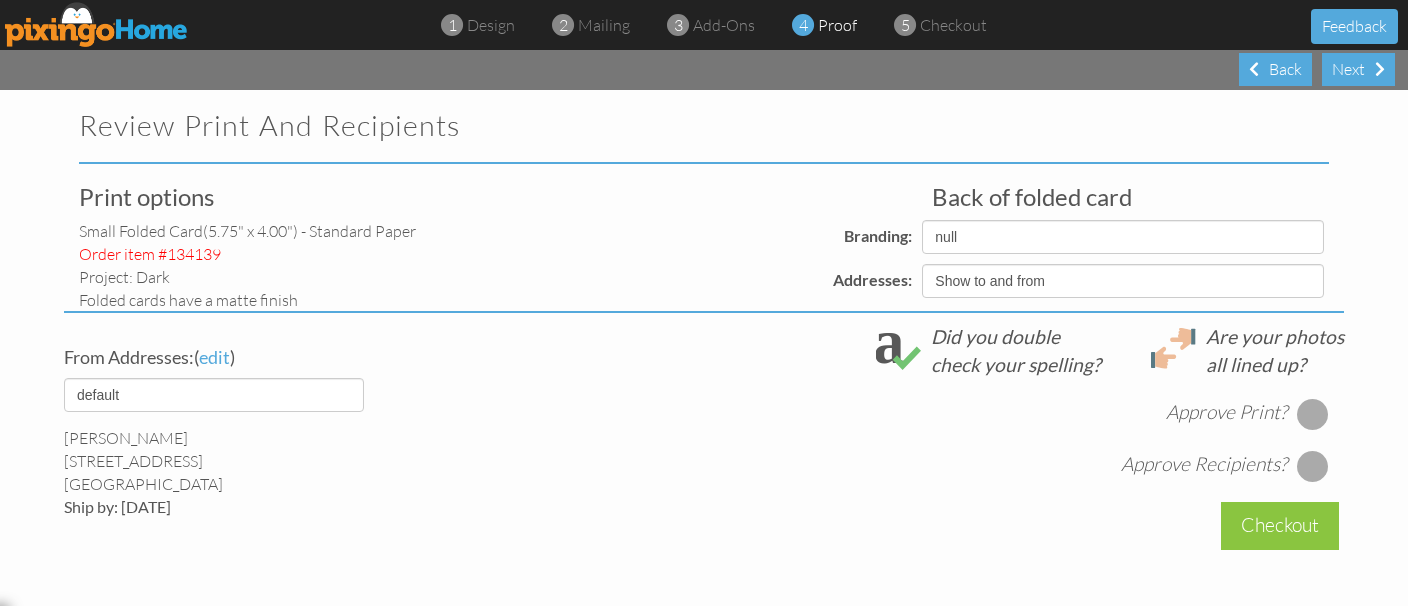 select on "object:4194" 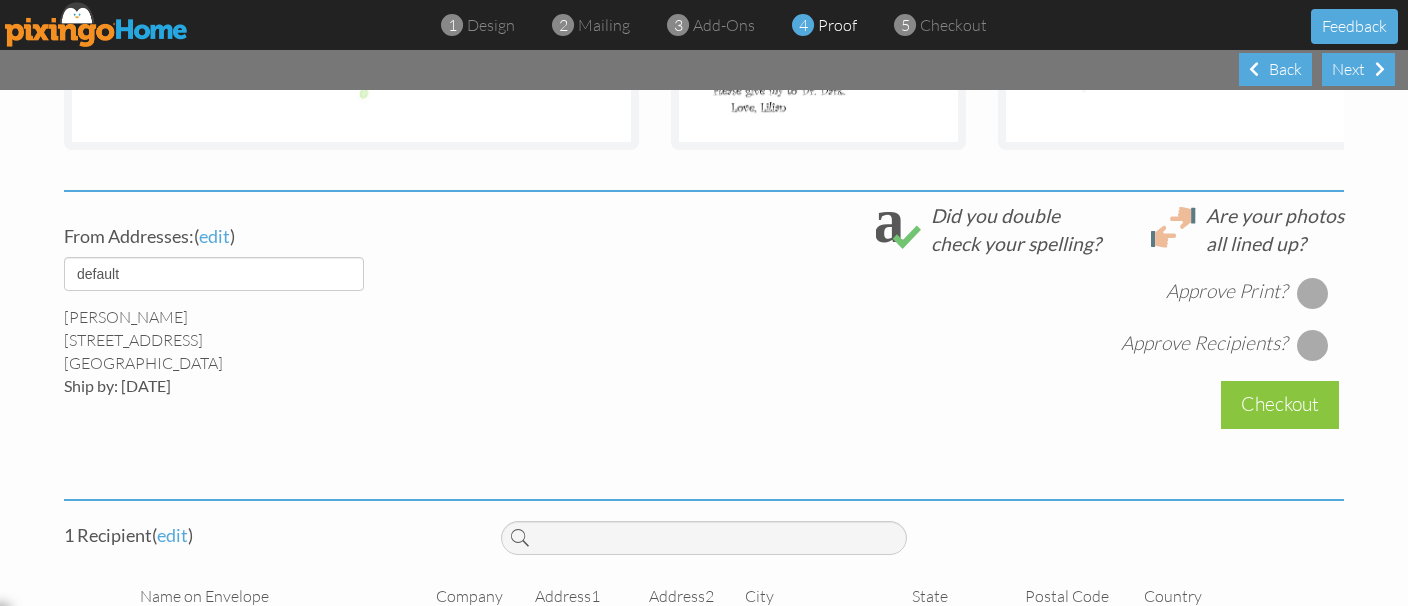 scroll, scrollTop: 733, scrollLeft: 0, axis: vertical 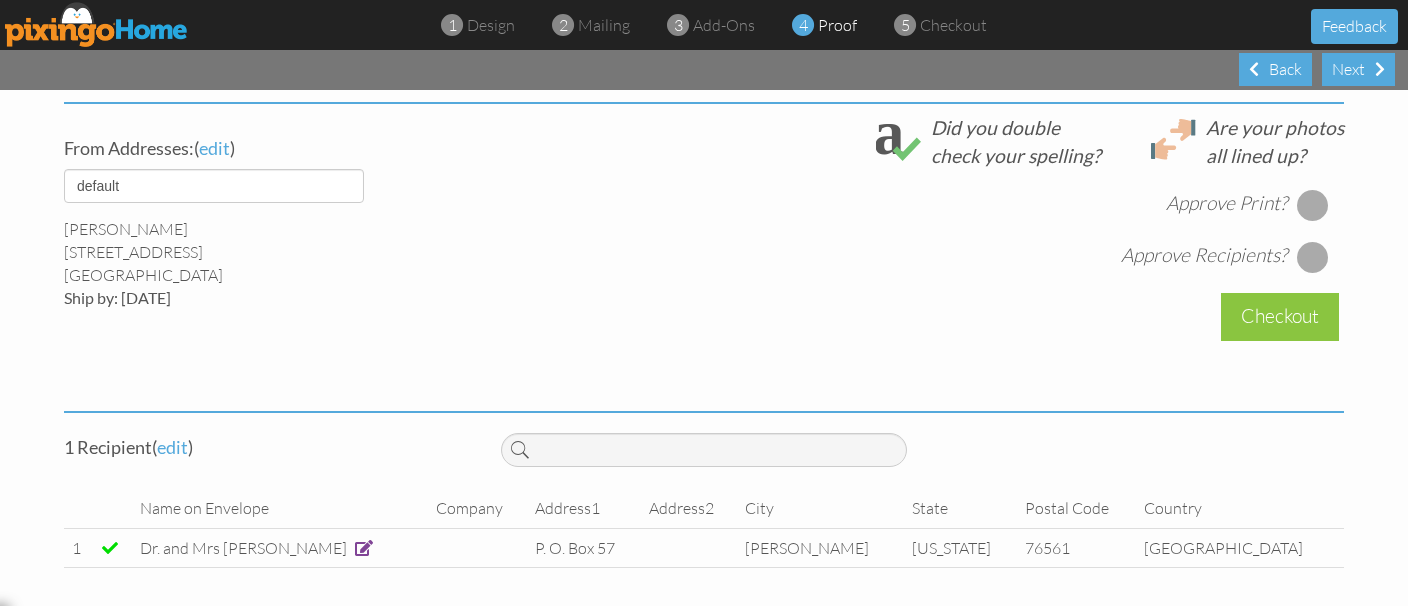 click at bounding box center (1313, 205) 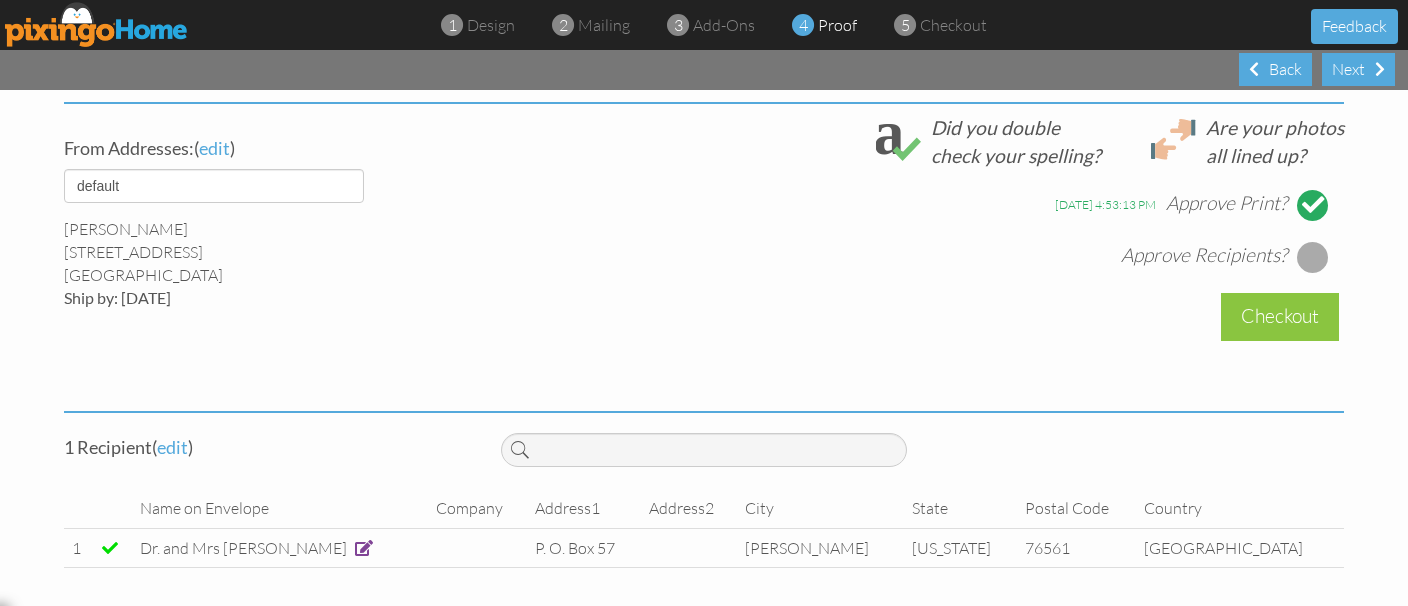 click at bounding box center [1313, 257] 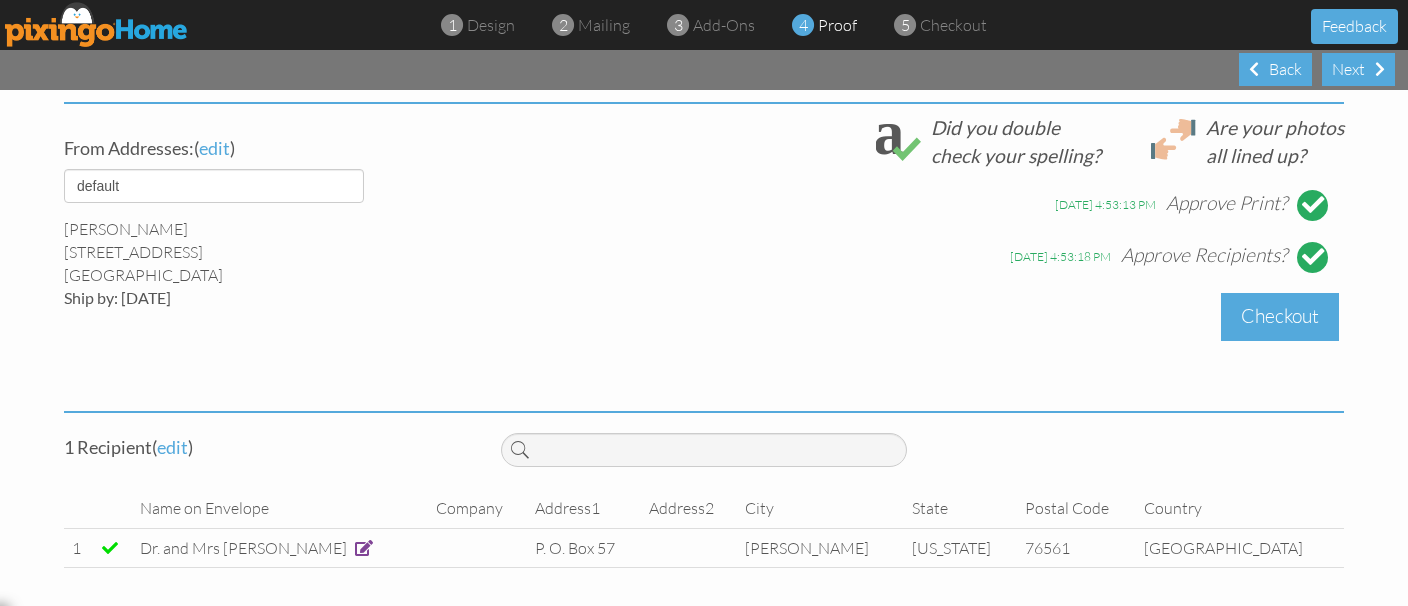 click on "Checkout" at bounding box center (1280, 316) 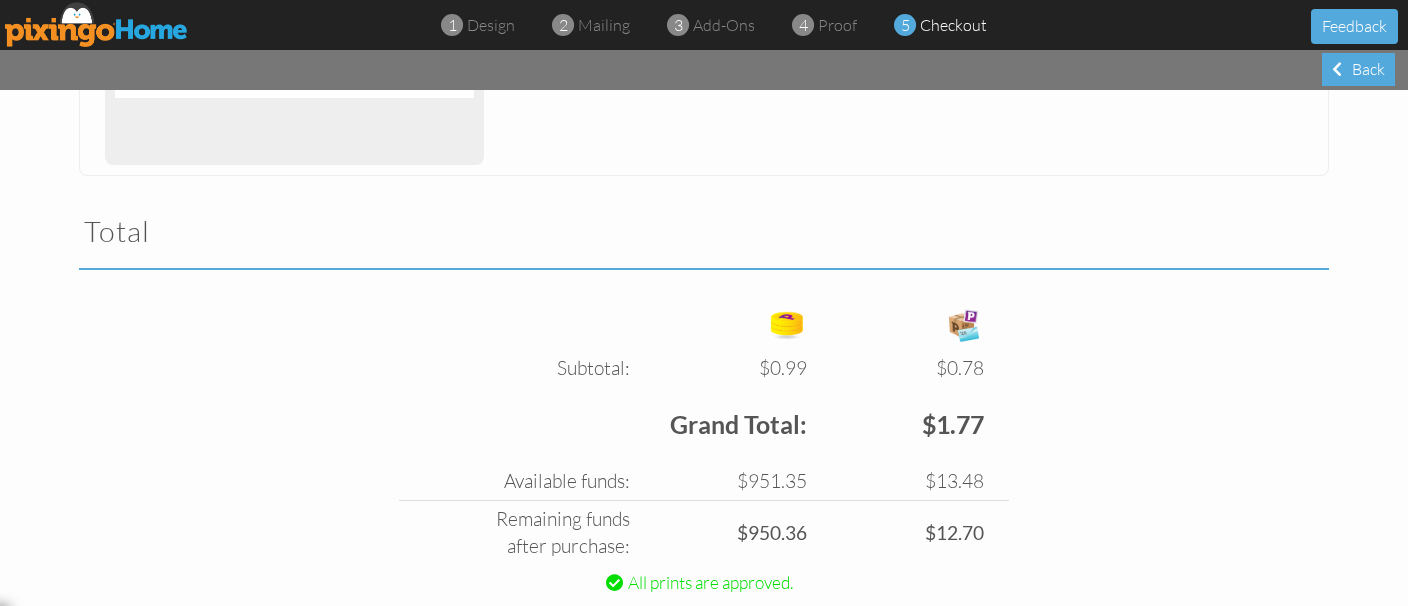 scroll, scrollTop: 661, scrollLeft: 0, axis: vertical 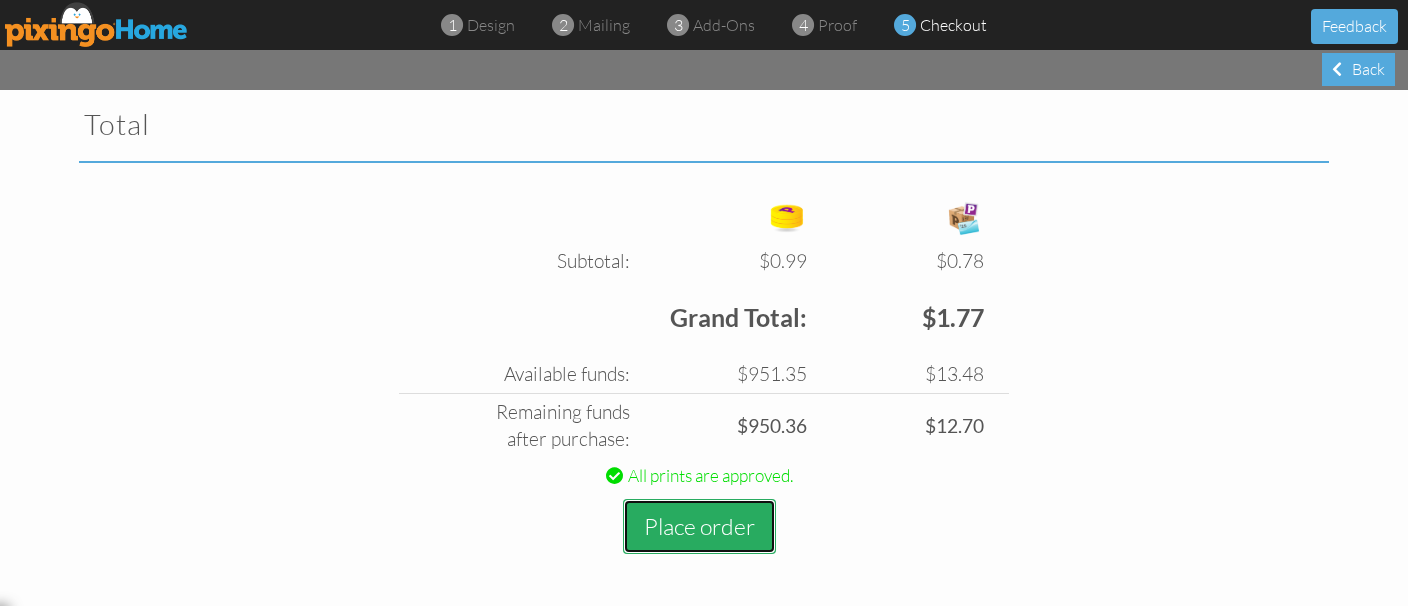 click on "Place order" at bounding box center [699, 526] 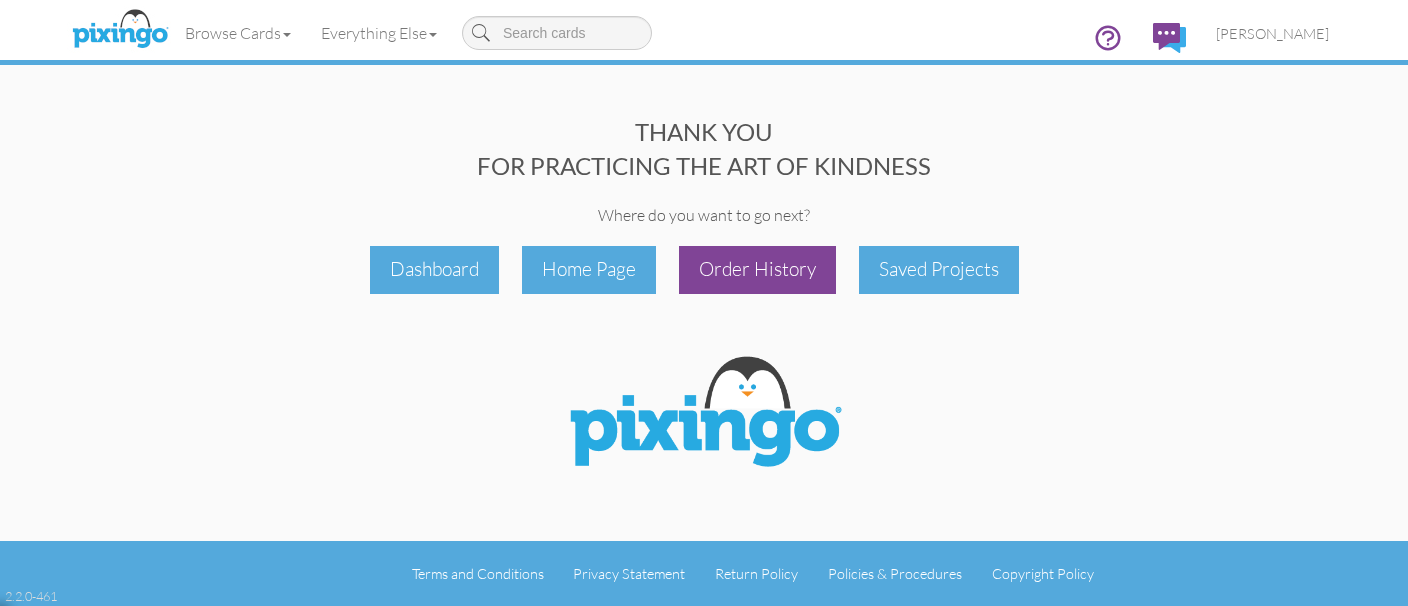 click on "Order History" at bounding box center (757, 269) 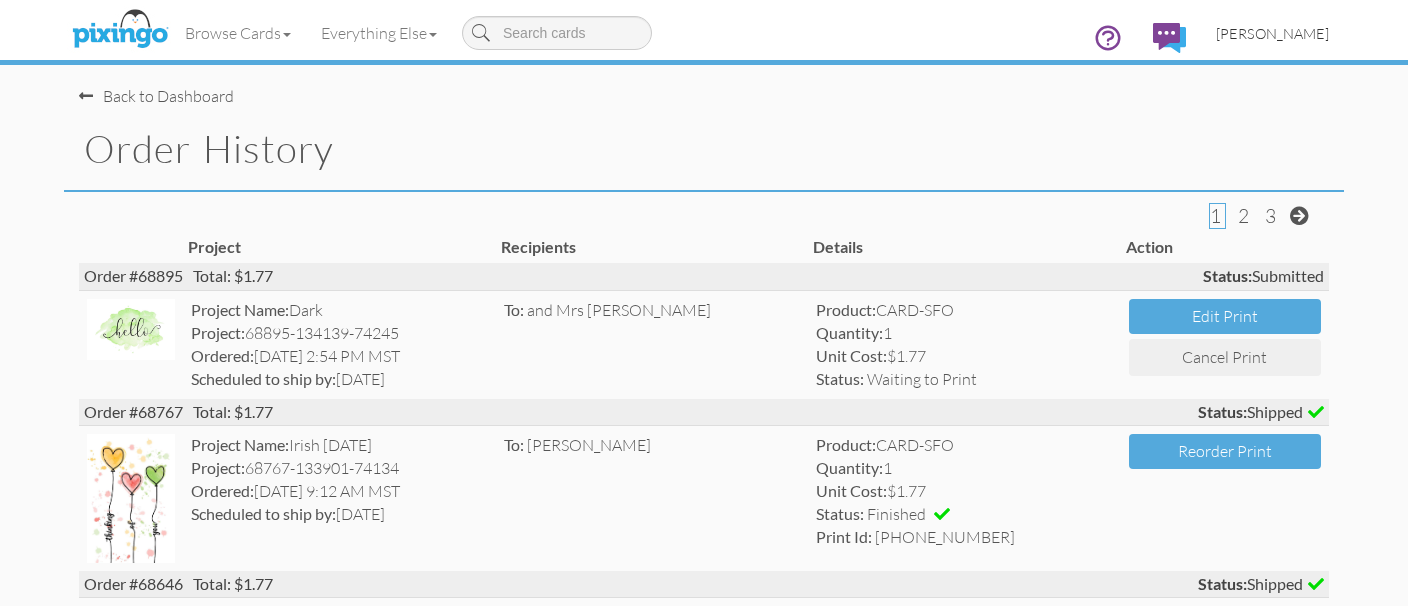 click on "Lilian Strandlund" at bounding box center [1272, 33] 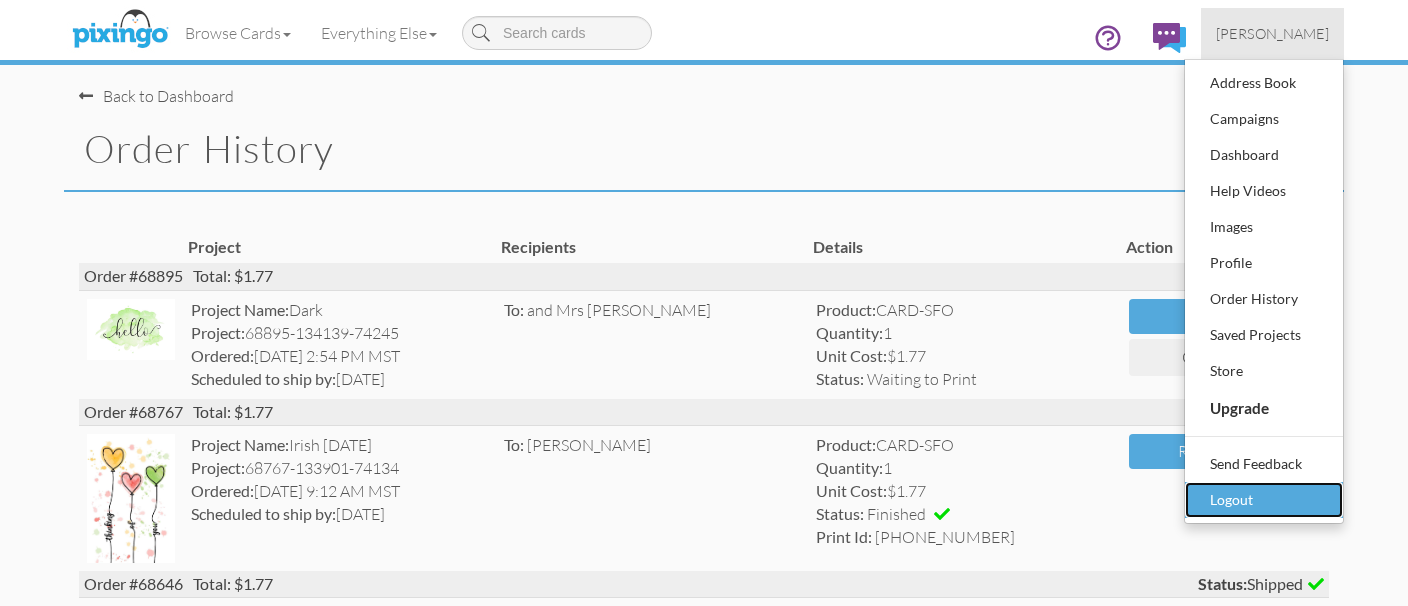 click on "Logout" at bounding box center [1264, 500] 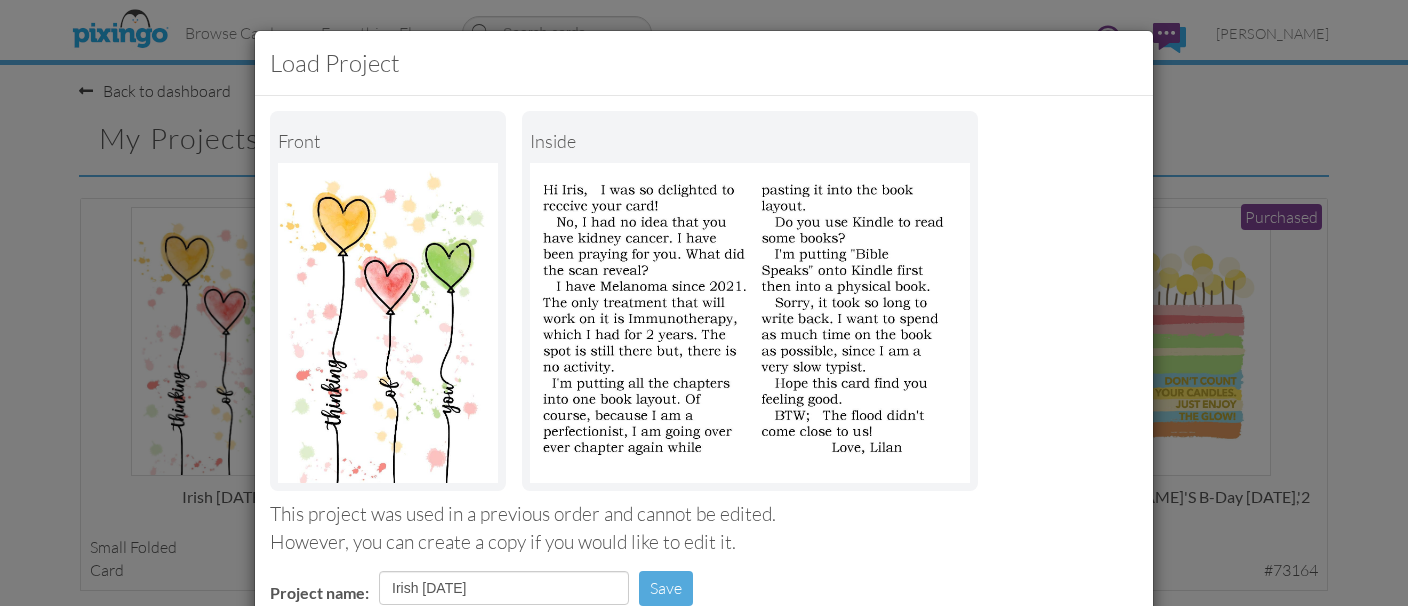 scroll, scrollTop: 246, scrollLeft: 0, axis: vertical 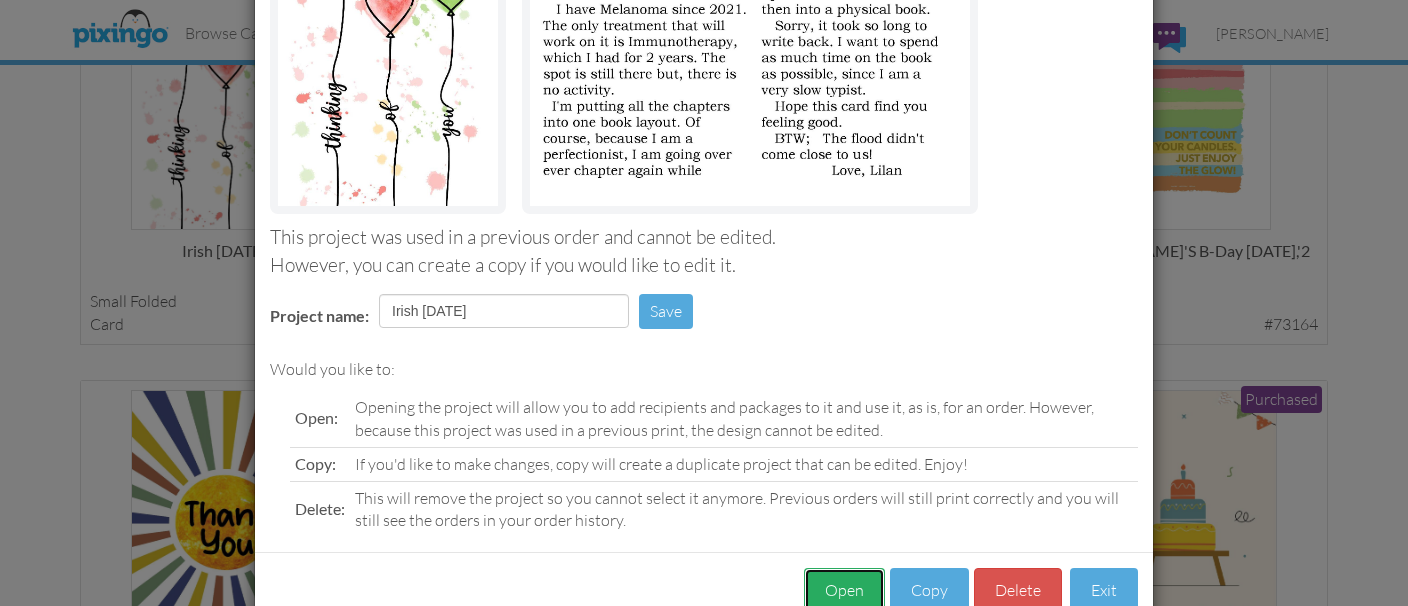 click on "Open" at bounding box center (844, 590) 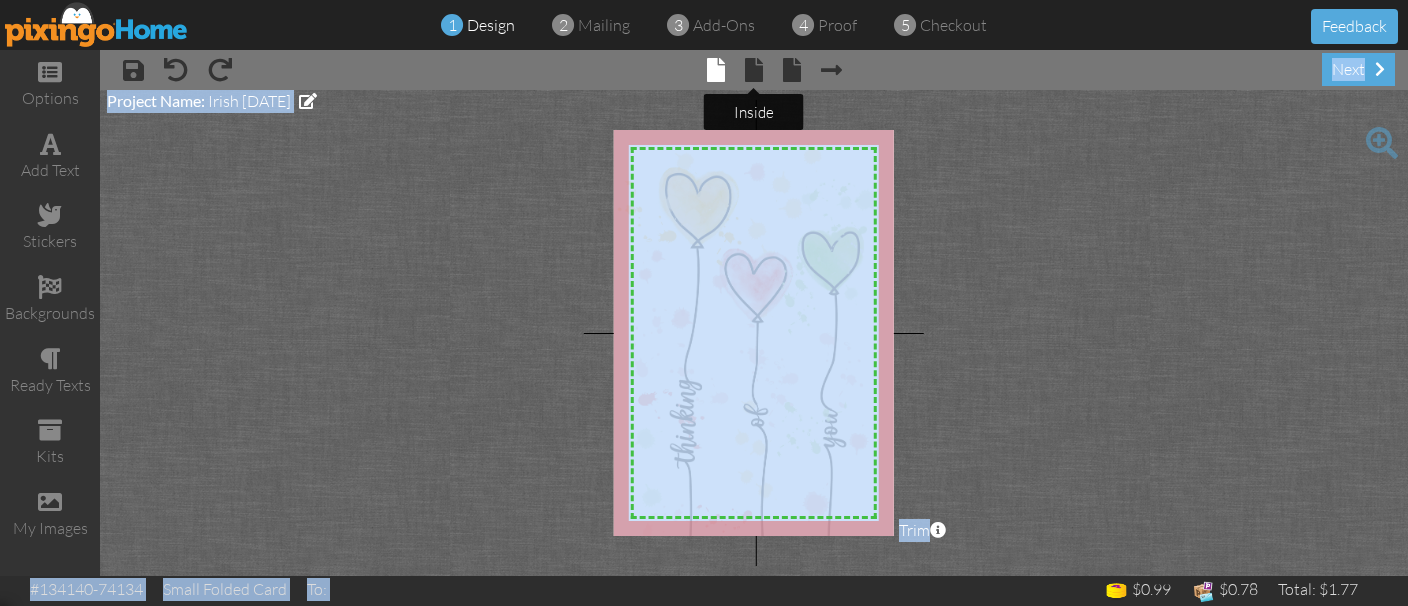 drag, startPoint x: 836, startPoint y: 582, endPoint x: 773, endPoint y: 54, distance: 531.74524 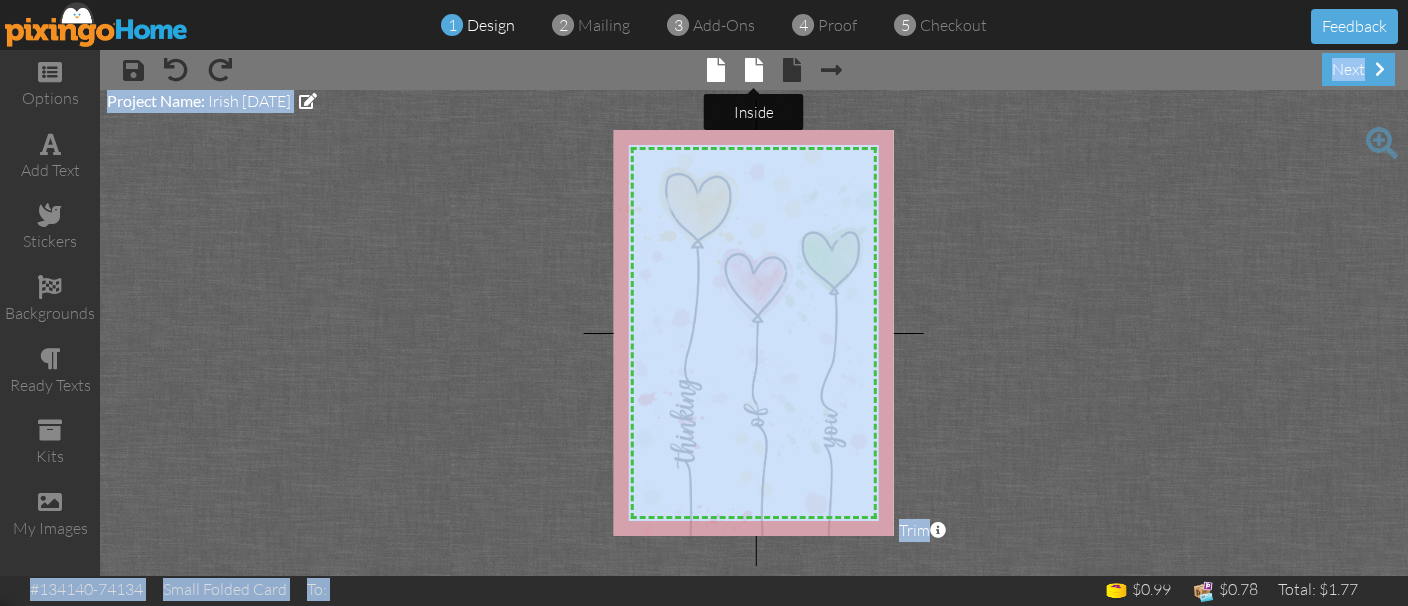 click at bounding box center (754, 70) 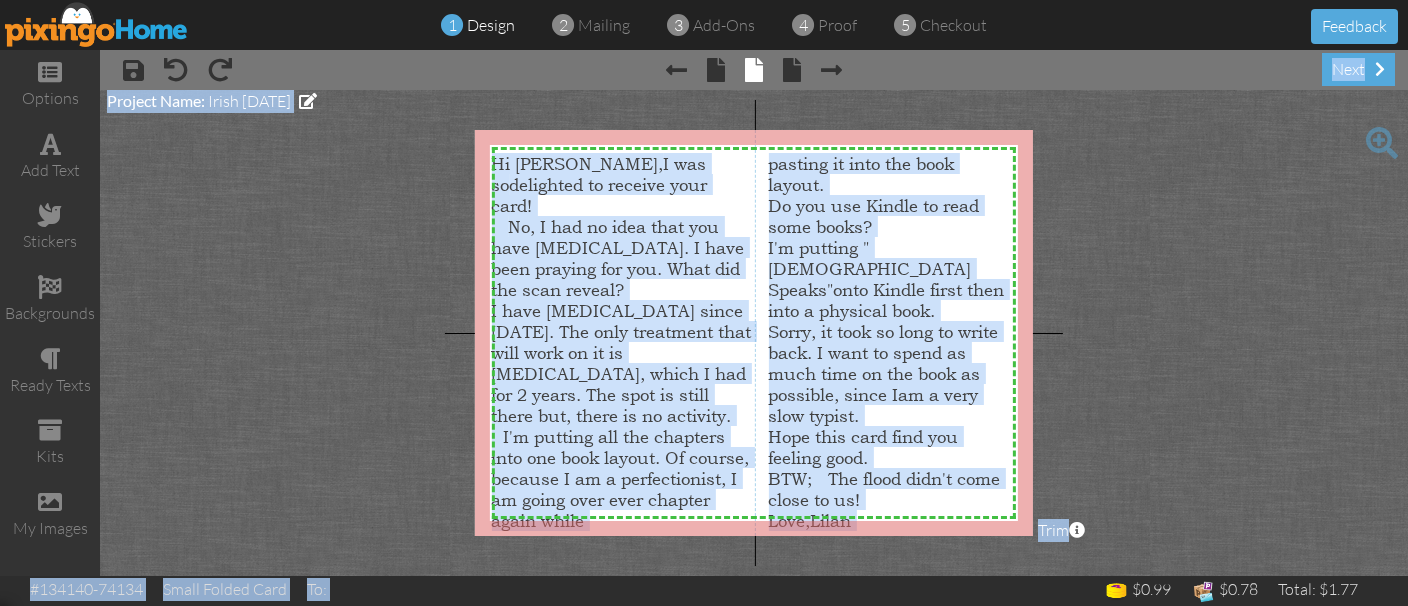 click at bounding box center (754, 333) 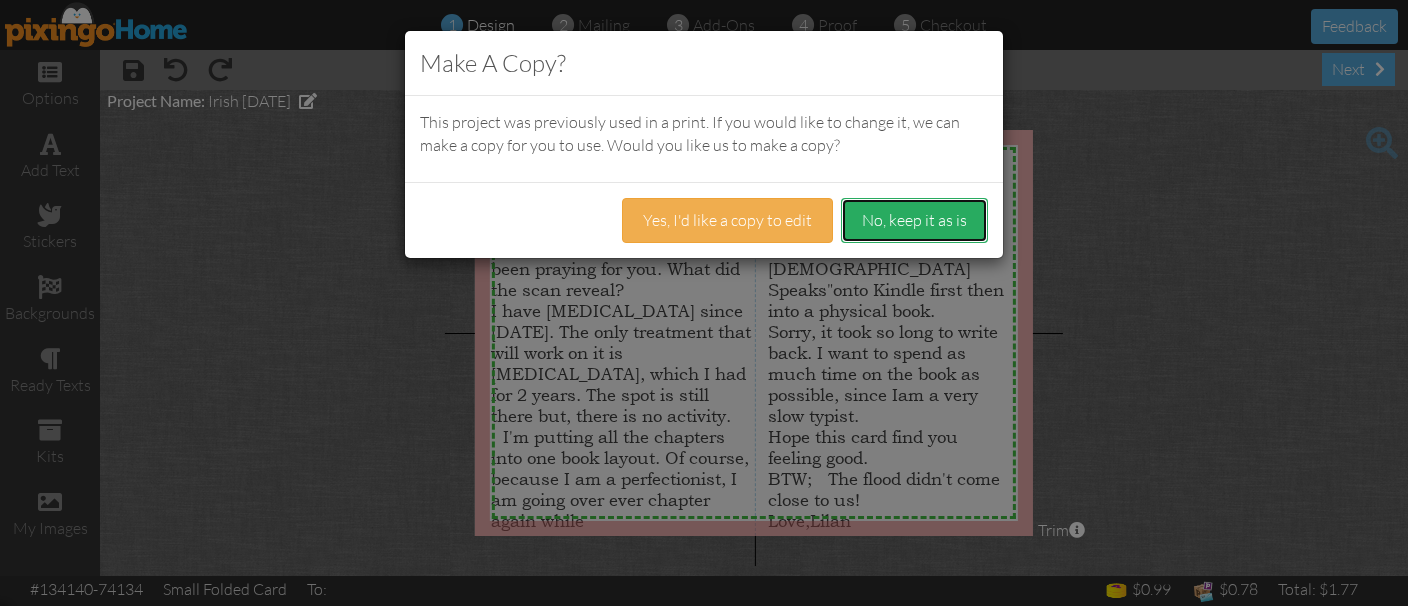click on "No, keep it as is" at bounding box center (914, 220) 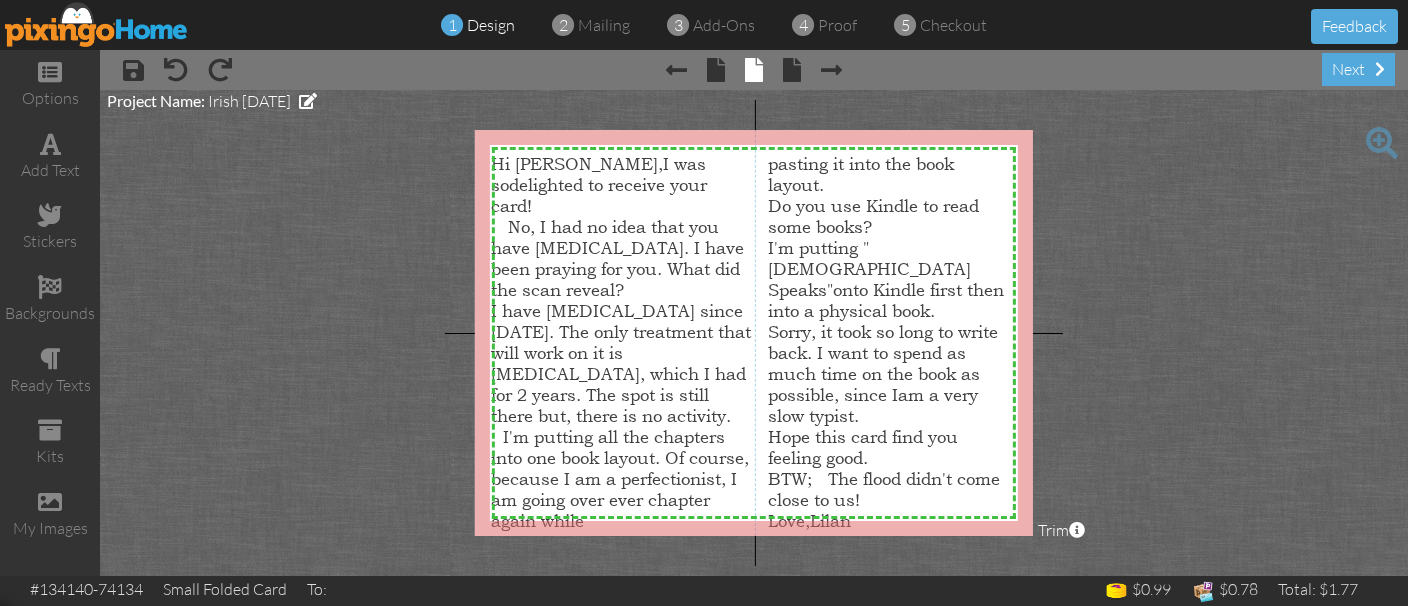 click at bounding box center [754, 333] 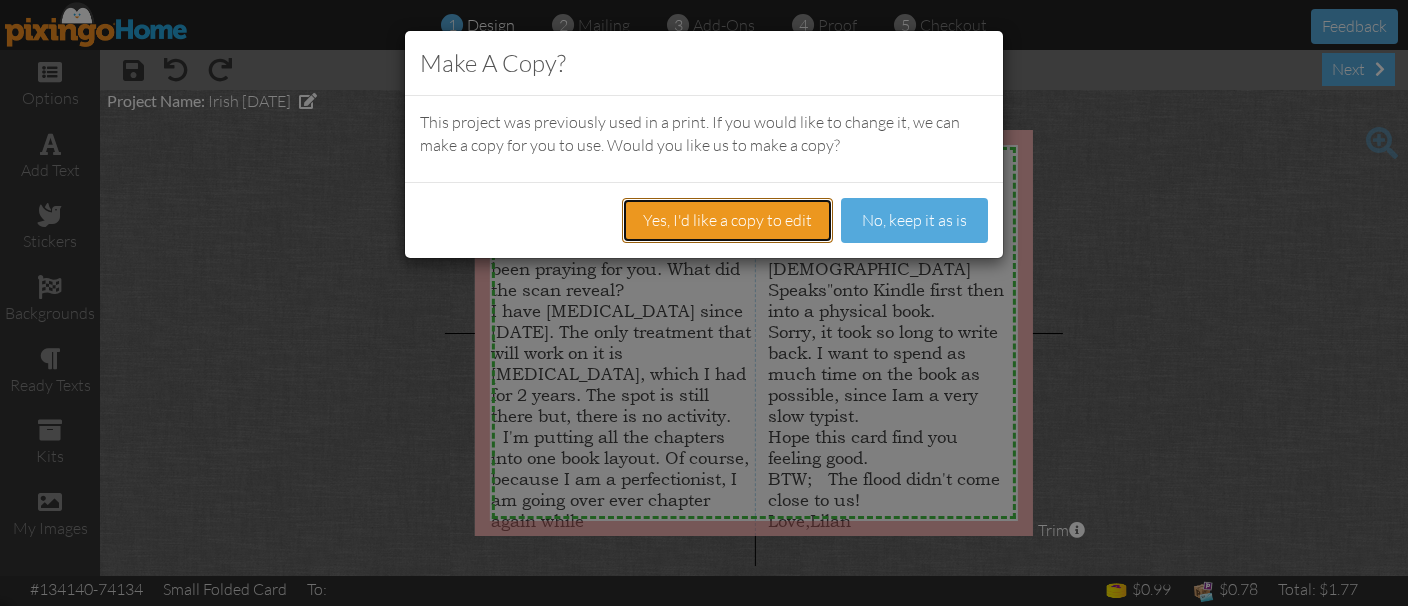 click on "Yes, I'd like a copy to edit" at bounding box center (727, 220) 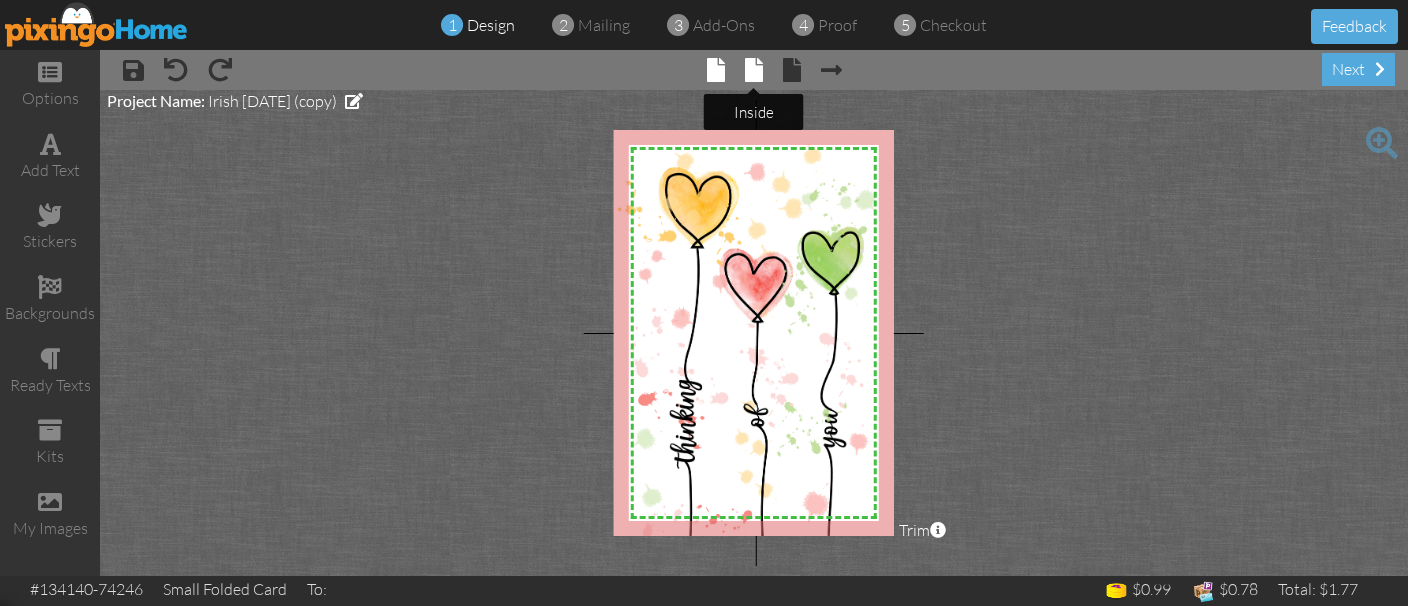 click at bounding box center [754, 70] 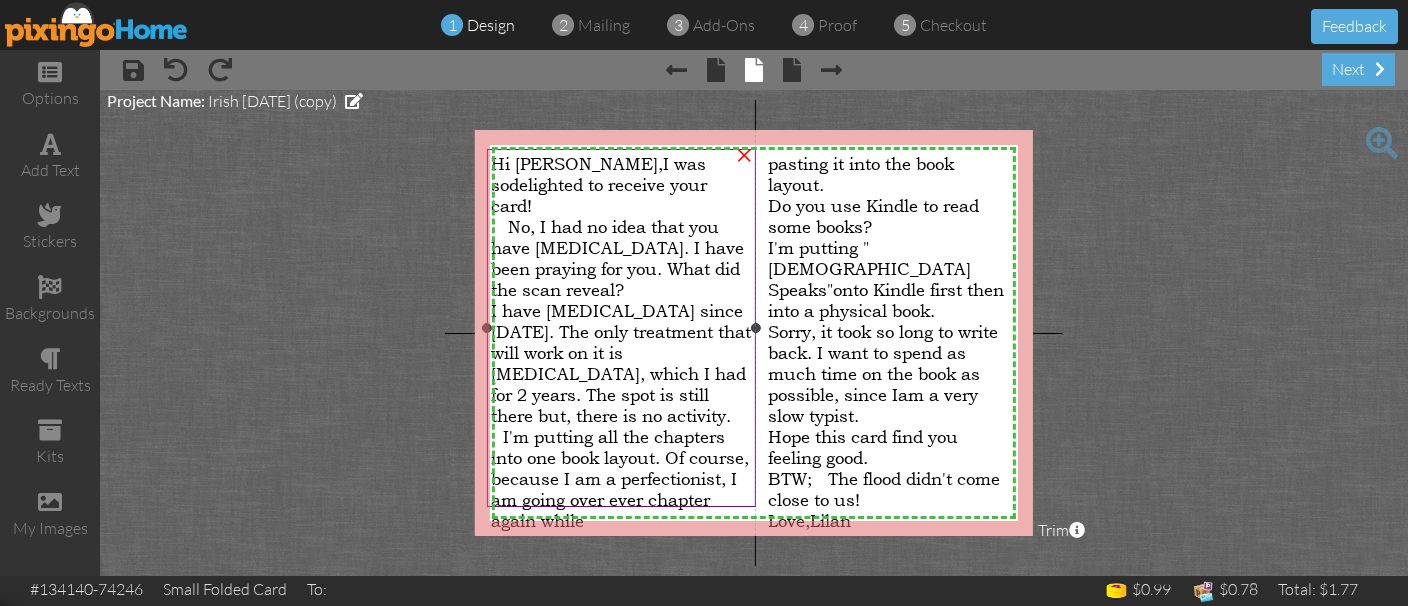 click on "Hi Iris,    I was so  delighted to receive your card!" at bounding box center [621, 184] 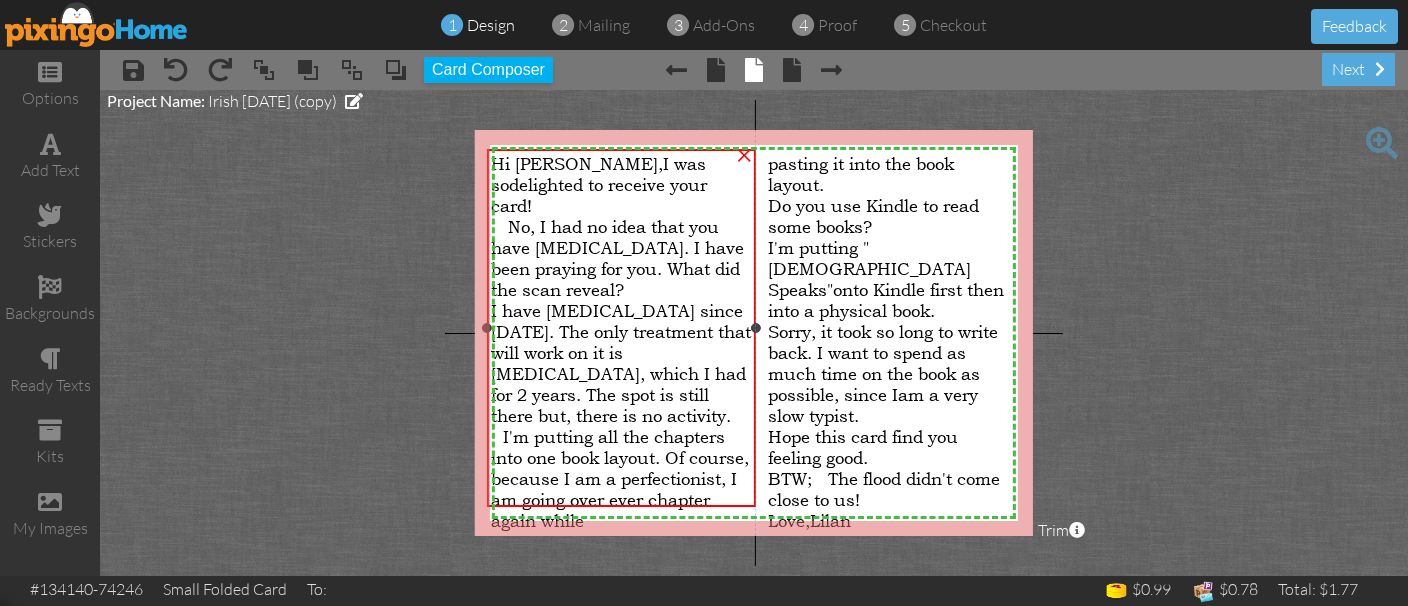 click on "Hi Iris,    I was so  delighted to receive your card!" at bounding box center [621, 184] 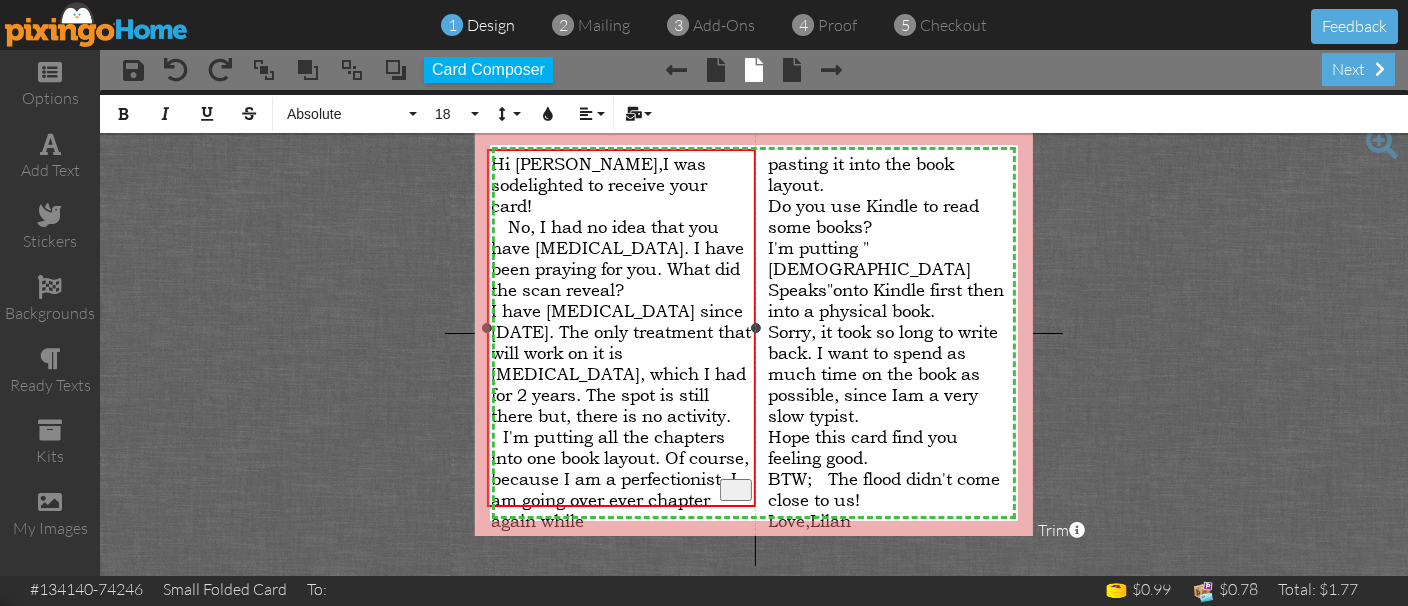 click on "Hi Iris,    I was so  delighted to receive your card!" at bounding box center [621, 184] 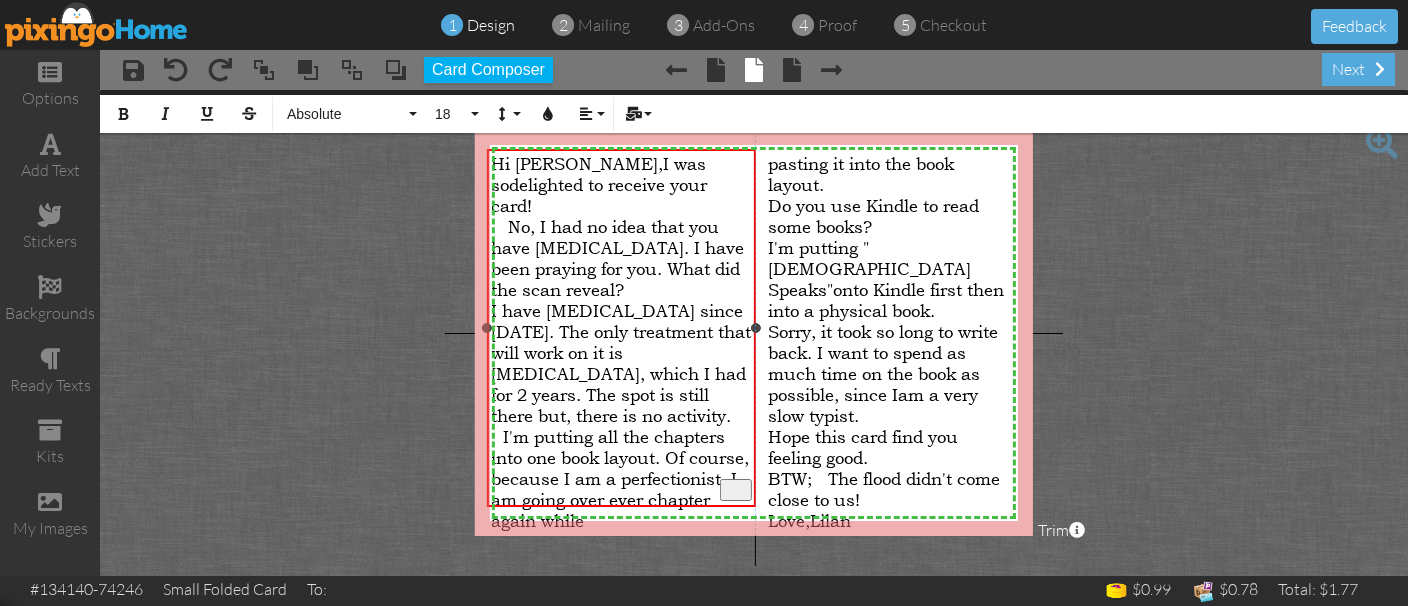 copy on "I was so  delighted to receive your card!" 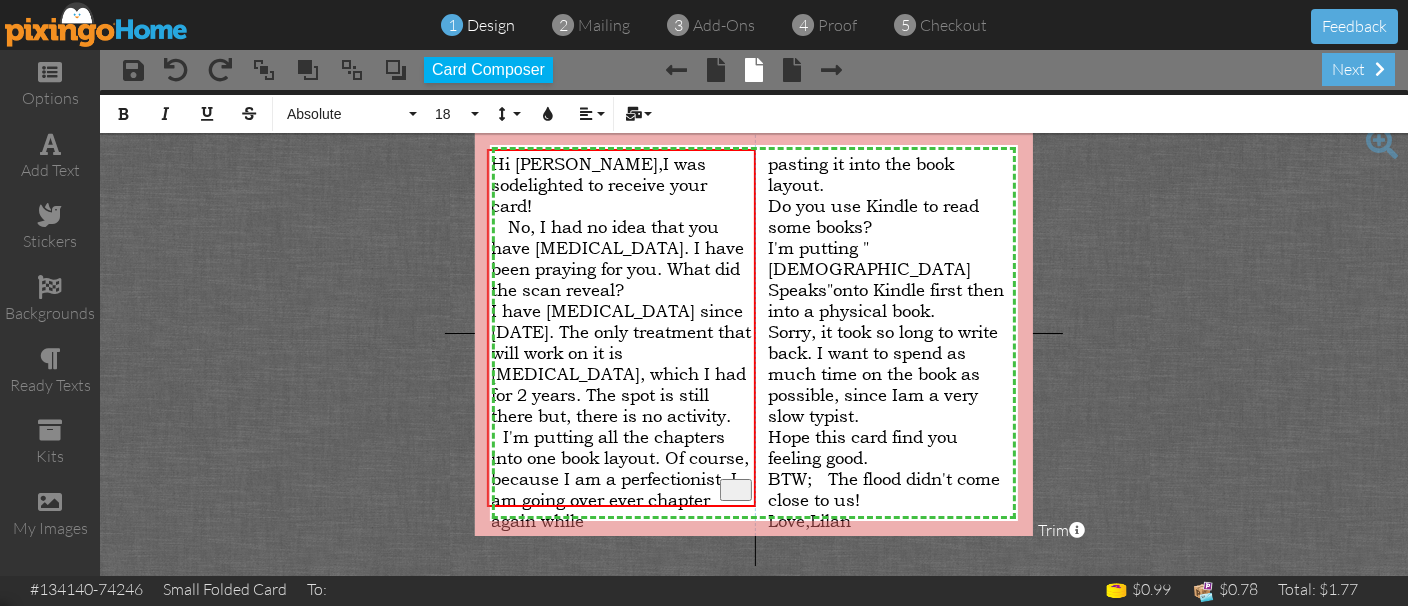 scroll, scrollTop: 0, scrollLeft: 0, axis: both 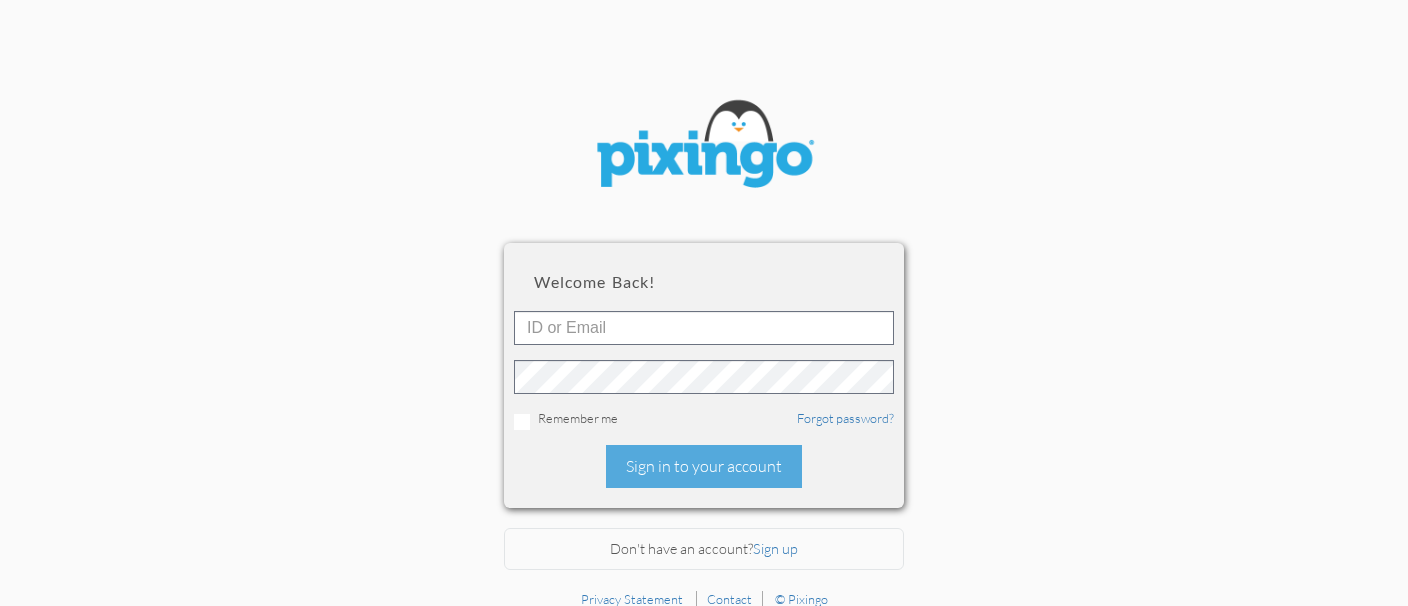 type on "[PERSON_NAME][EMAIL_ADDRESS][DOMAIN_NAME]" 